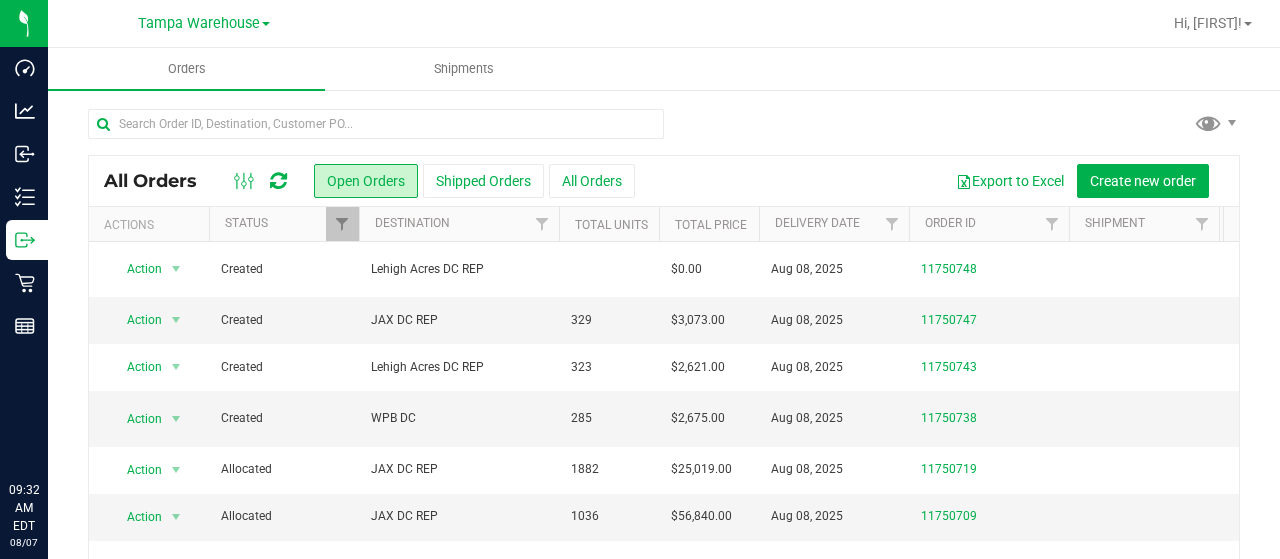 scroll, scrollTop: 0, scrollLeft: 0, axis: both 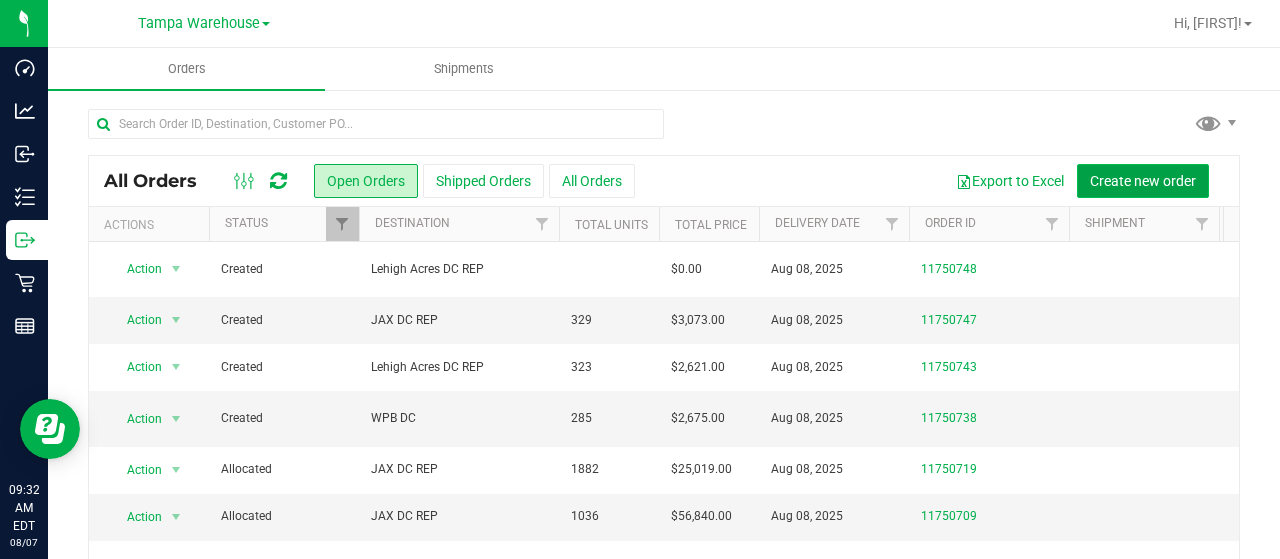 click on "Create new order" at bounding box center [1143, 181] 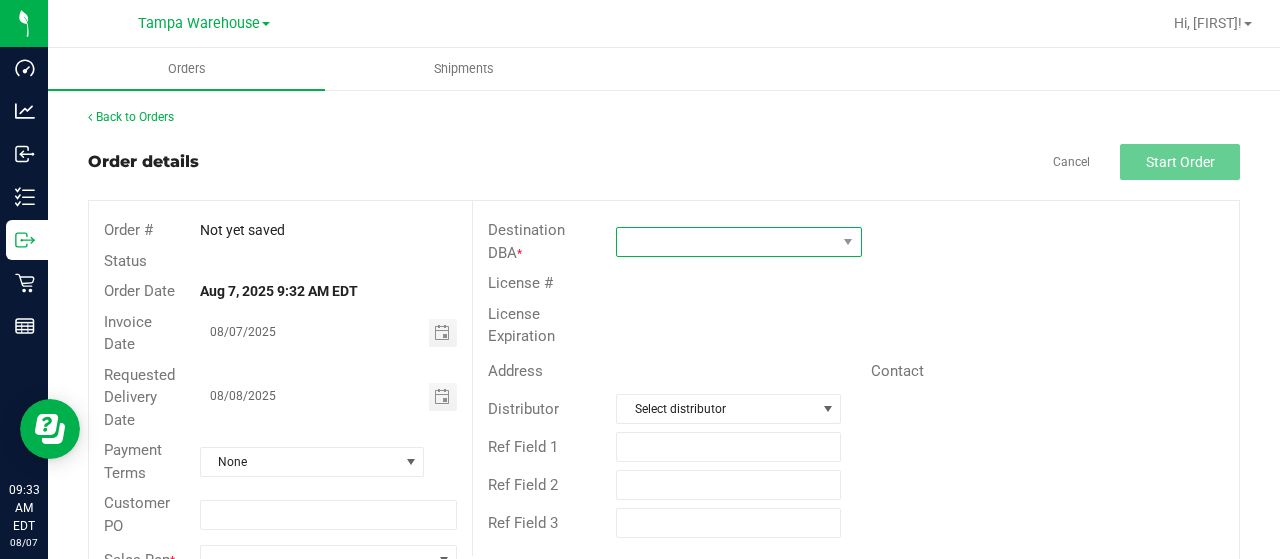 click at bounding box center (726, 242) 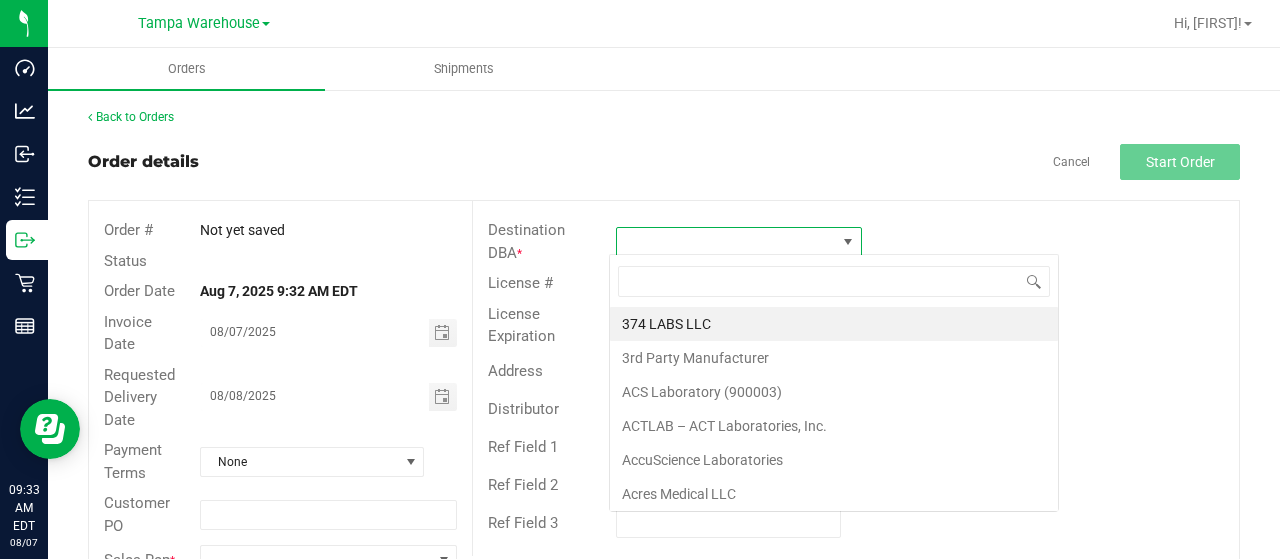 scroll, scrollTop: 99970, scrollLeft: 99758, axis: both 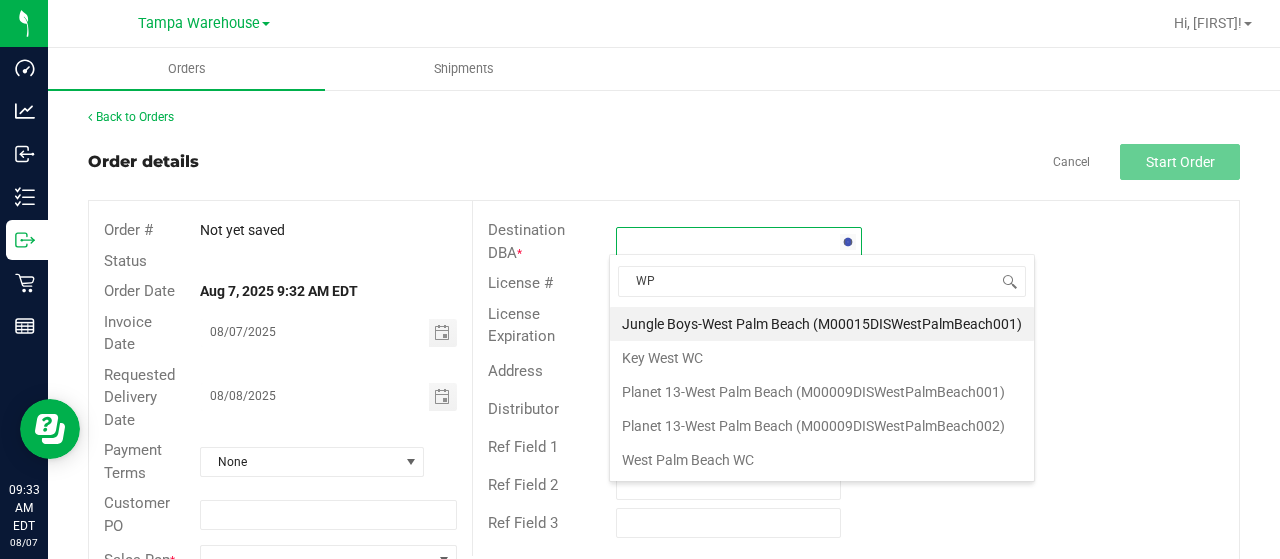type on "WPB" 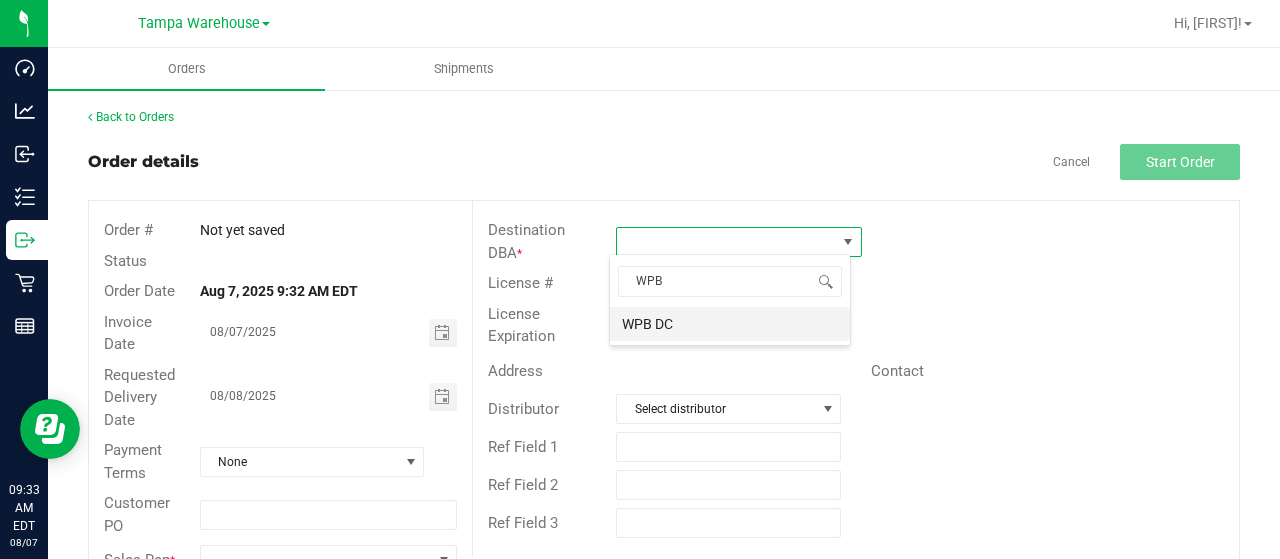 click on "WPB DC" at bounding box center [730, 324] 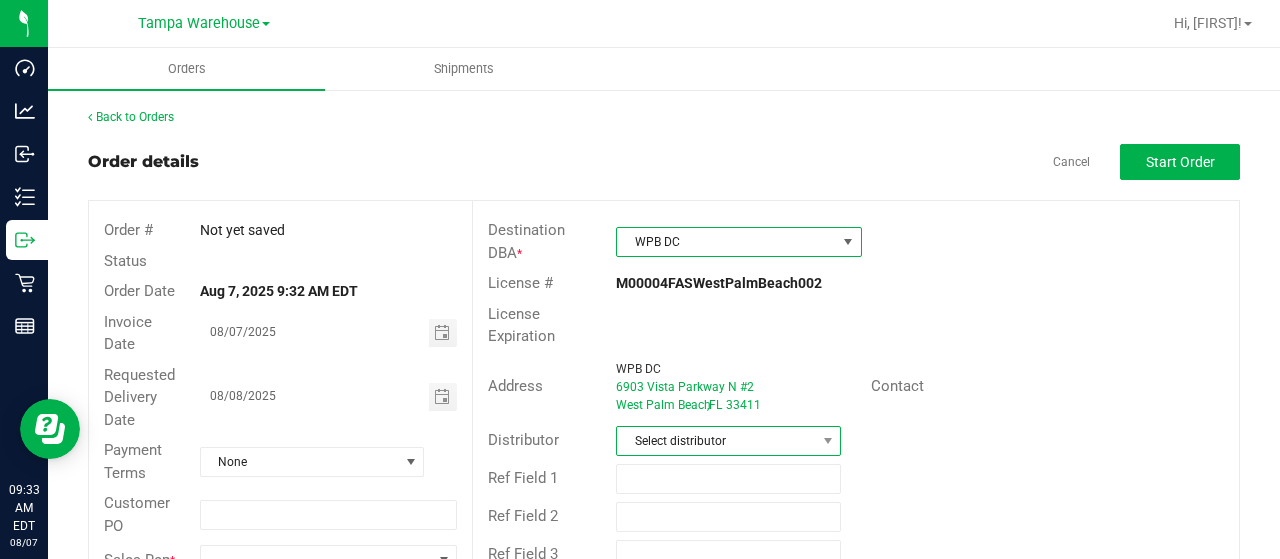 click on "Select distributor" at bounding box center [716, 441] 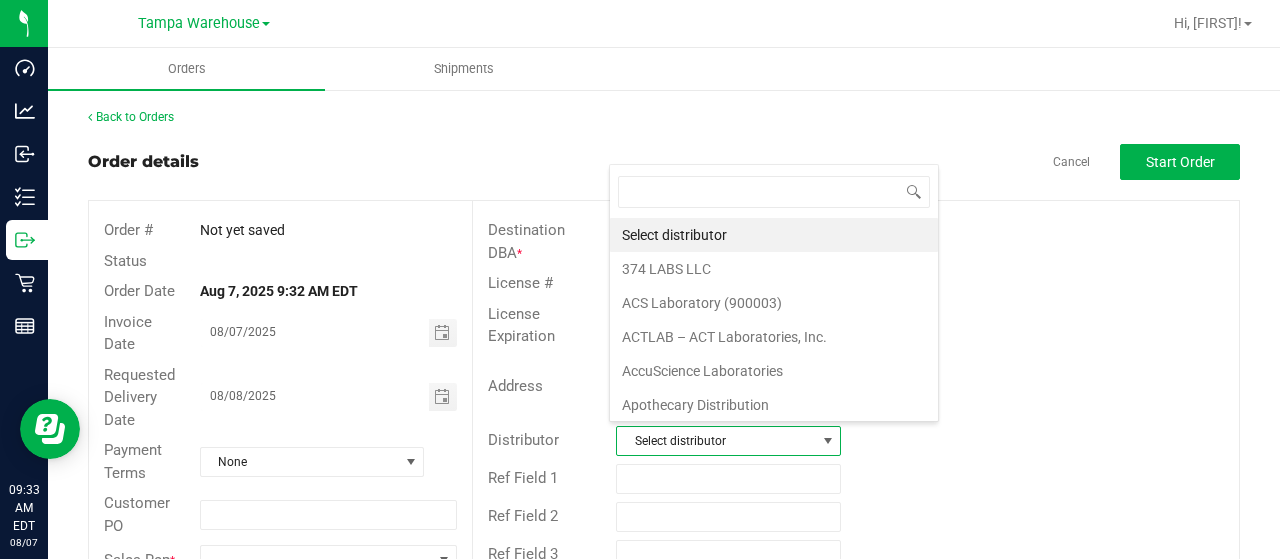 scroll, scrollTop: 99970, scrollLeft: 99778, axis: both 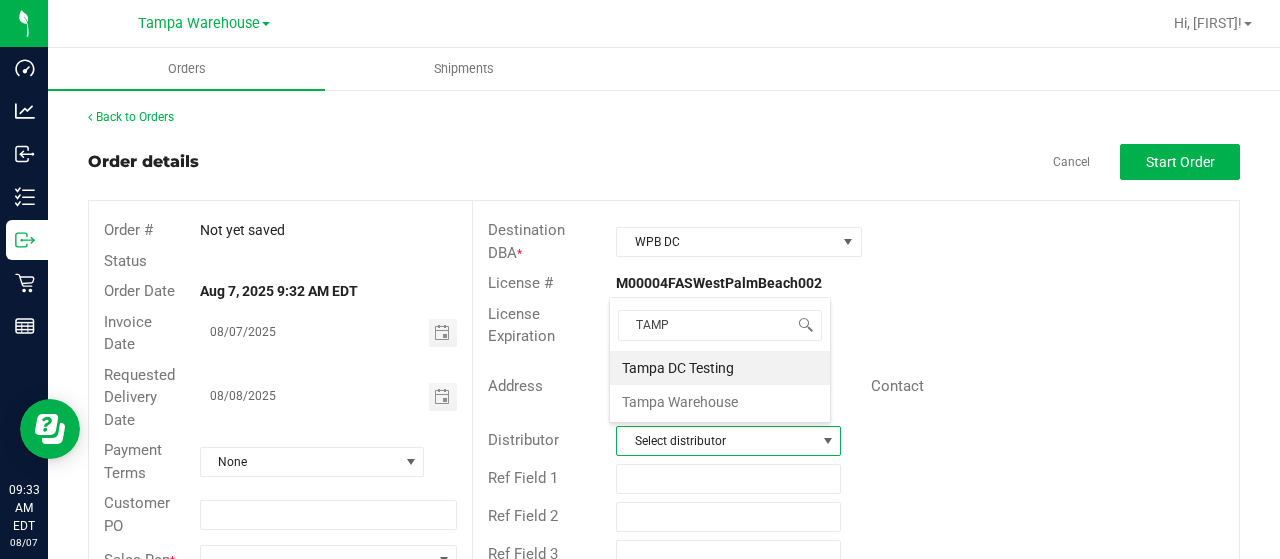 type on "TAMPA" 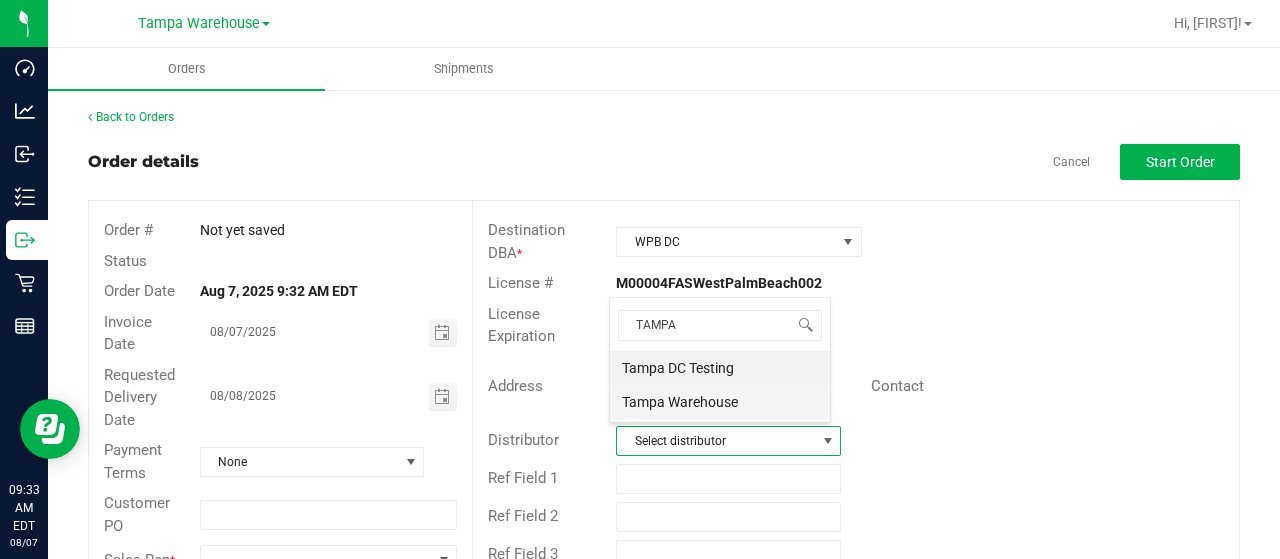 click on "Tampa Warehouse" at bounding box center [720, 402] 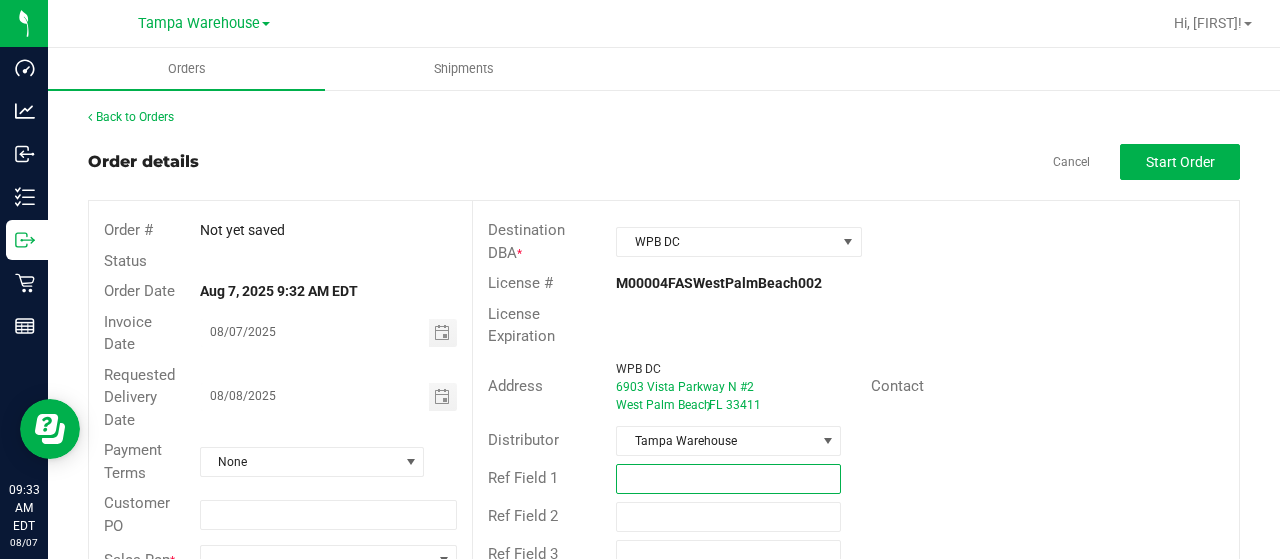 click at bounding box center [728, 479] 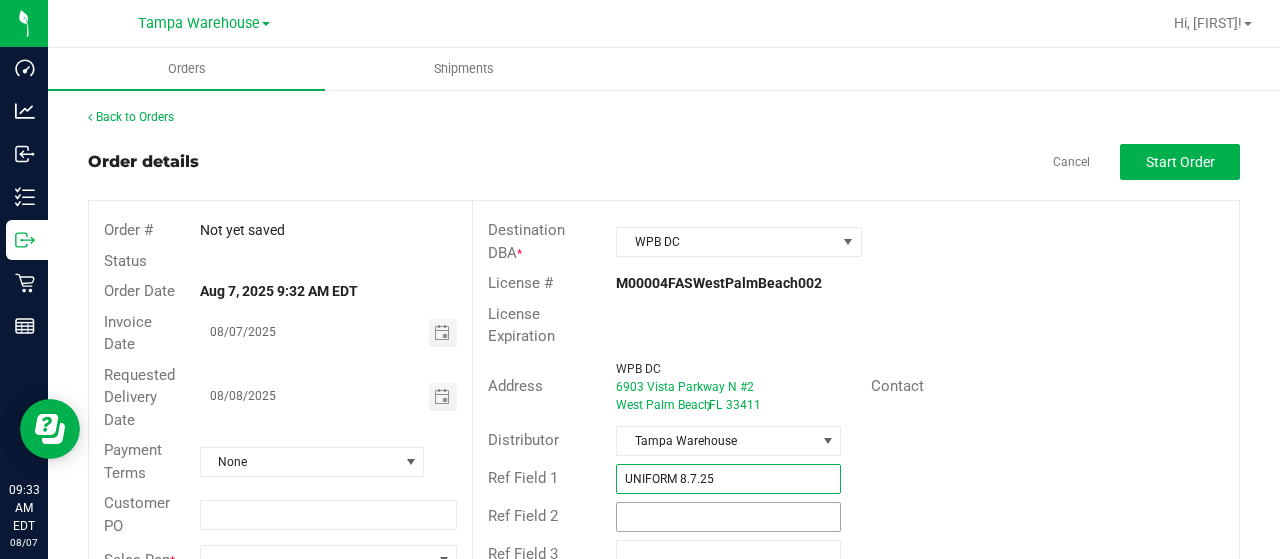type on "UNIFORM 8.7.25" 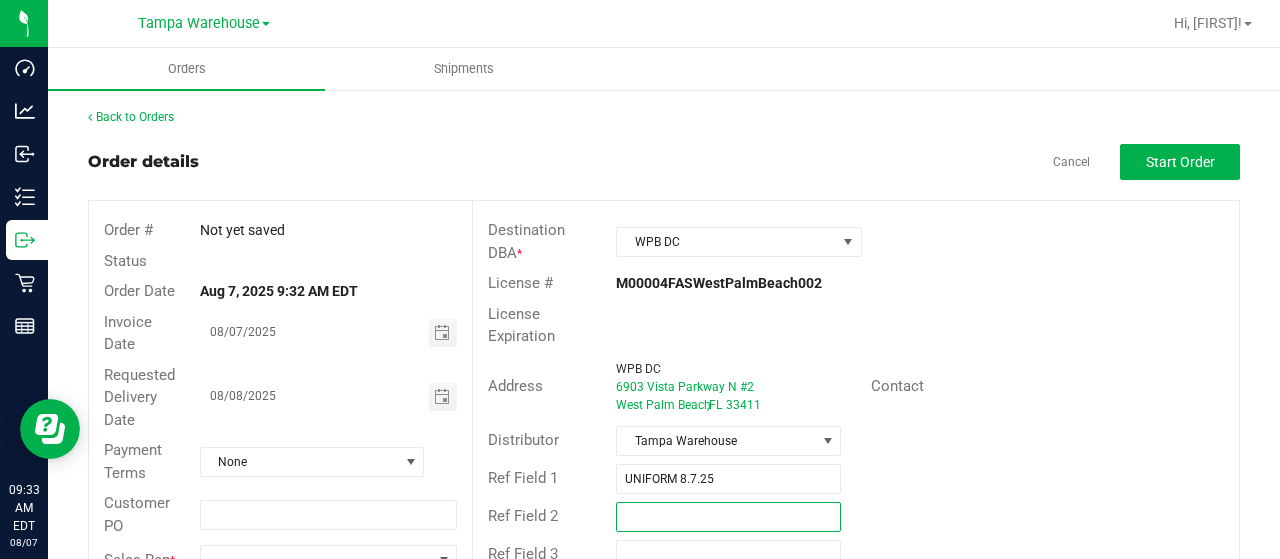 click at bounding box center [728, 517] 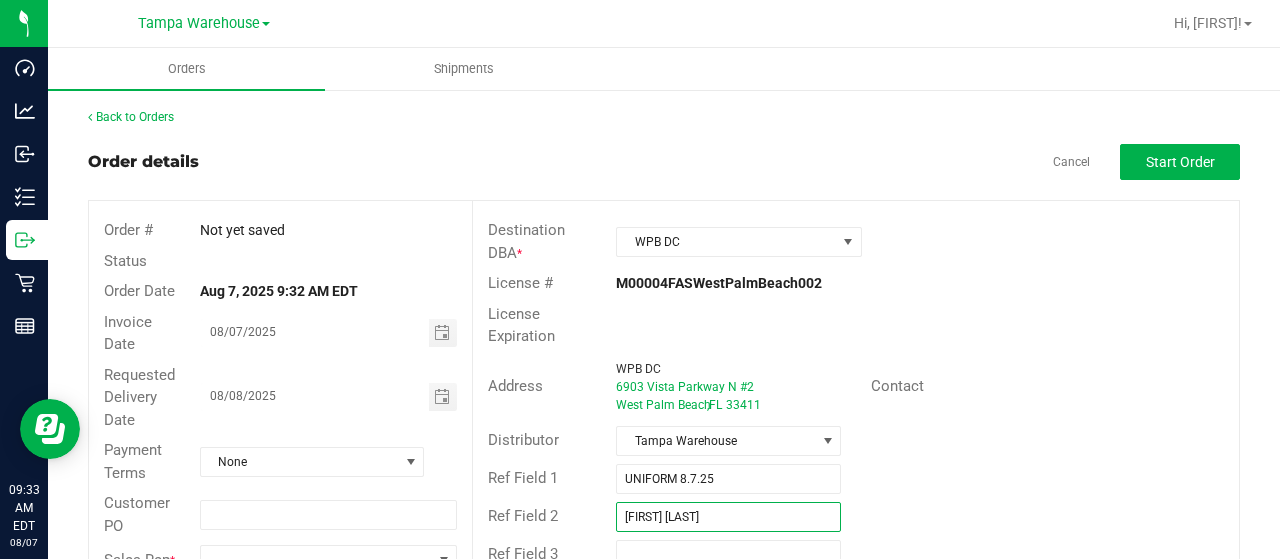 click on "[FIRST] [LAST]" at bounding box center [728, 517] 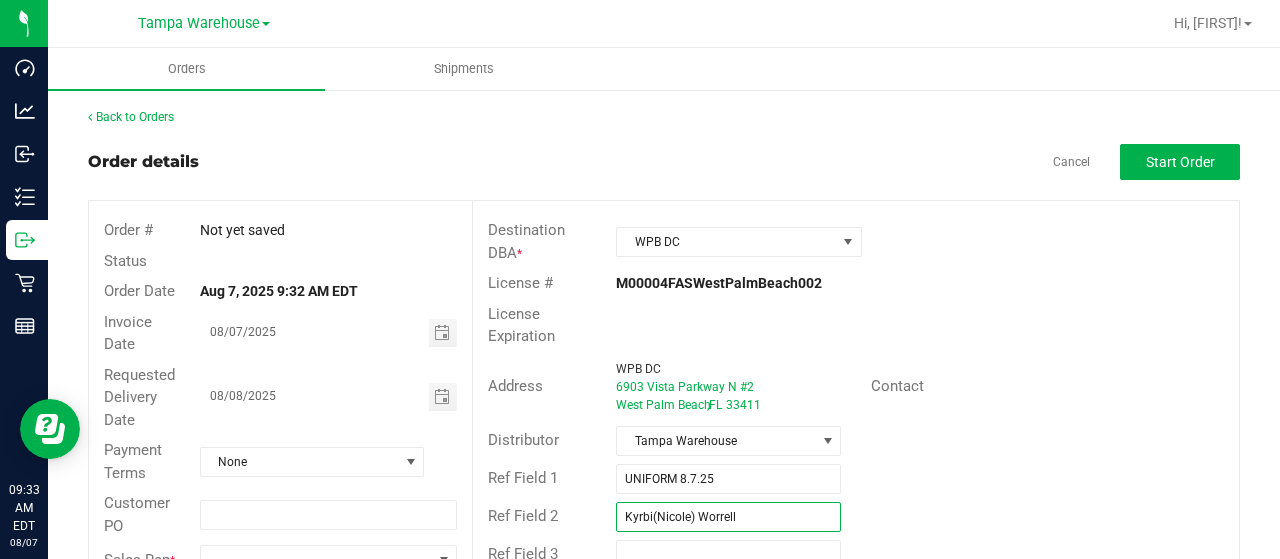 scroll, scrollTop: 54, scrollLeft: 0, axis: vertical 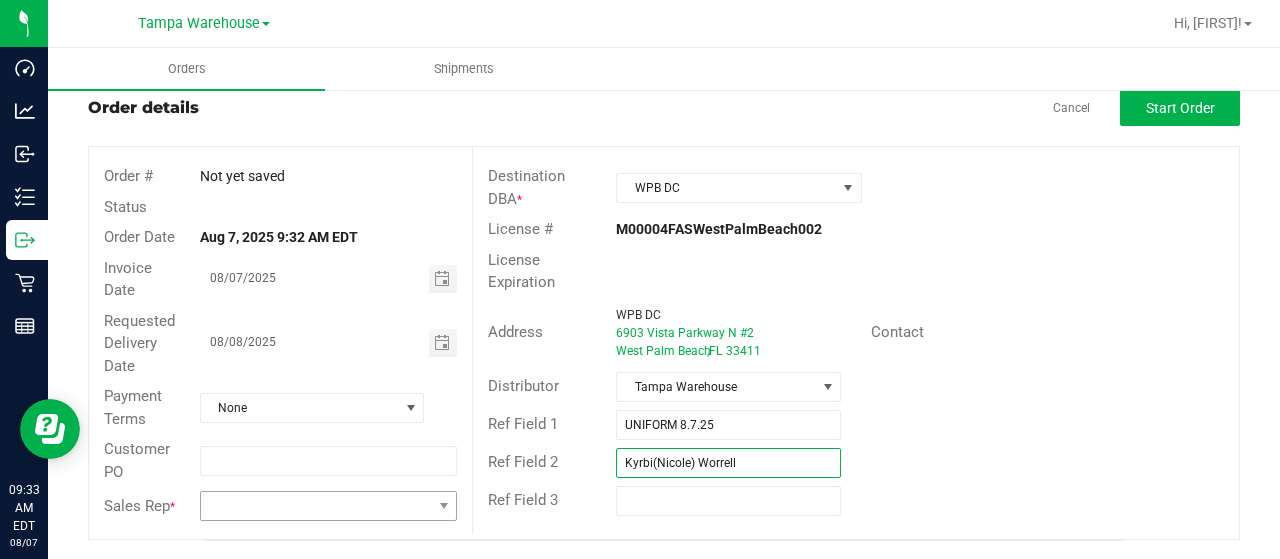 type on "Kyrbi(Nicole) Worrell" 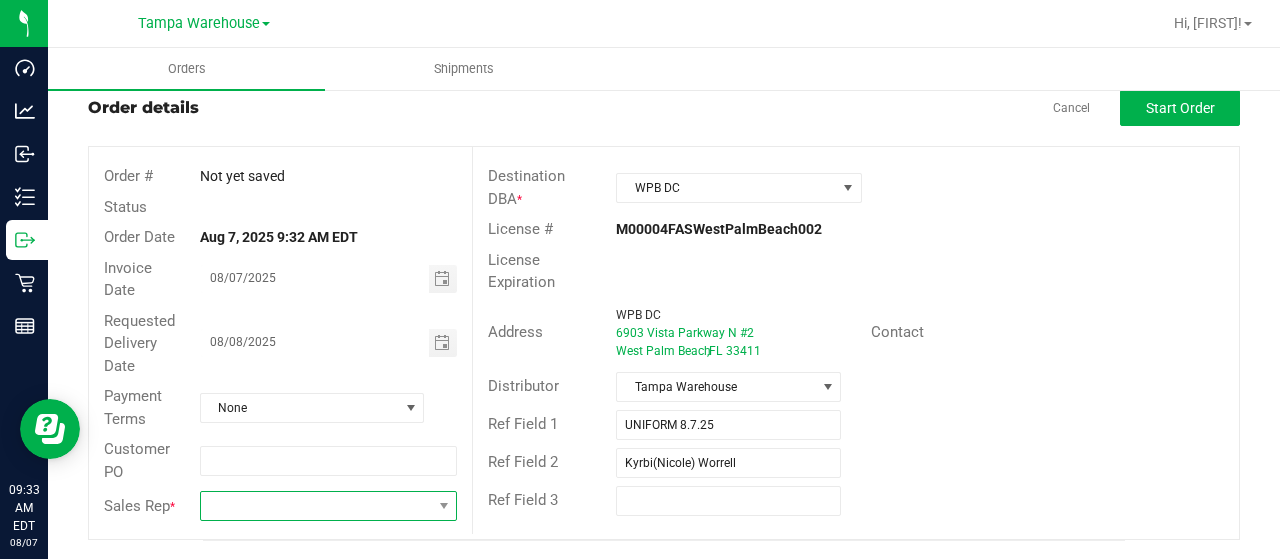 click at bounding box center [316, 506] 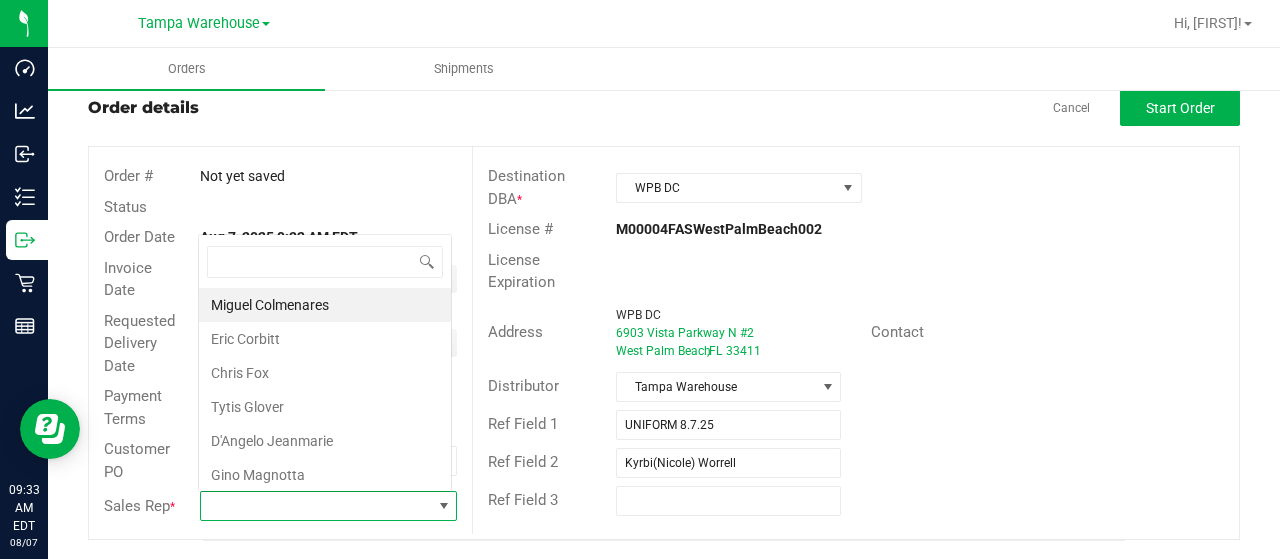 scroll, scrollTop: 0, scrollLeft: 0, axis: both 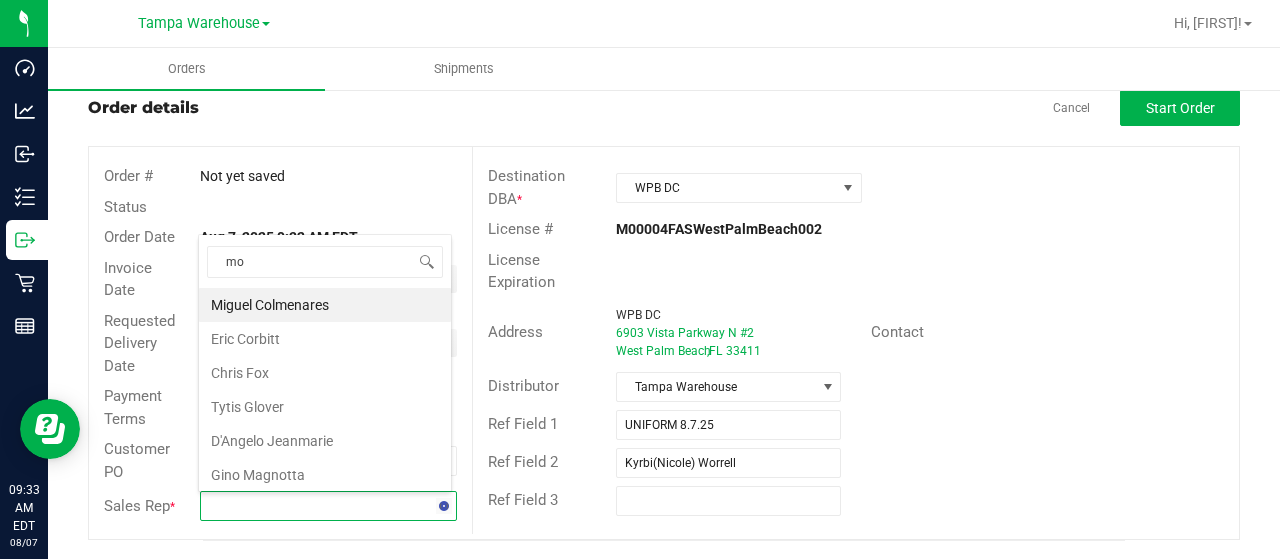 type on "mor" 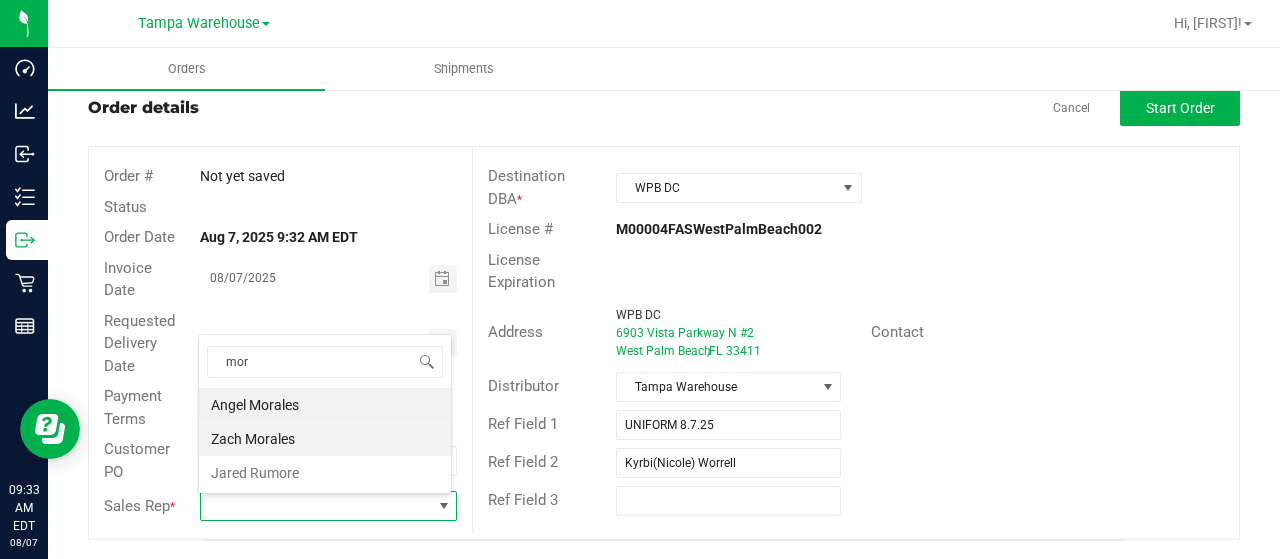 click on "Zach Morales" at bounding box center (325, 439) 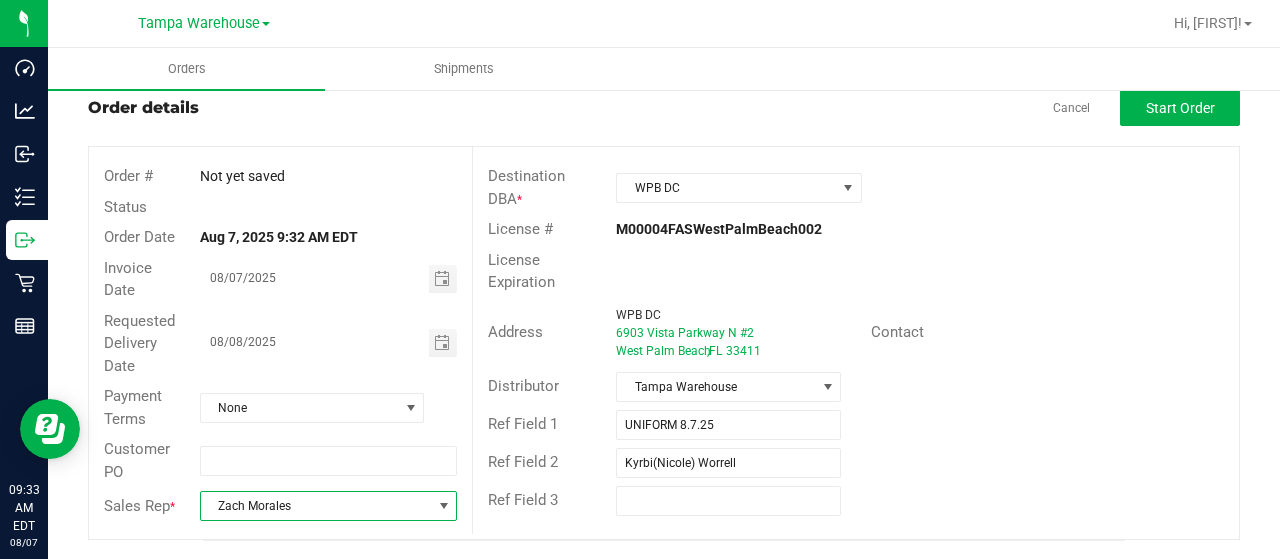 scroll, scrollTop: 0, scrollLeft: 0, axis: both 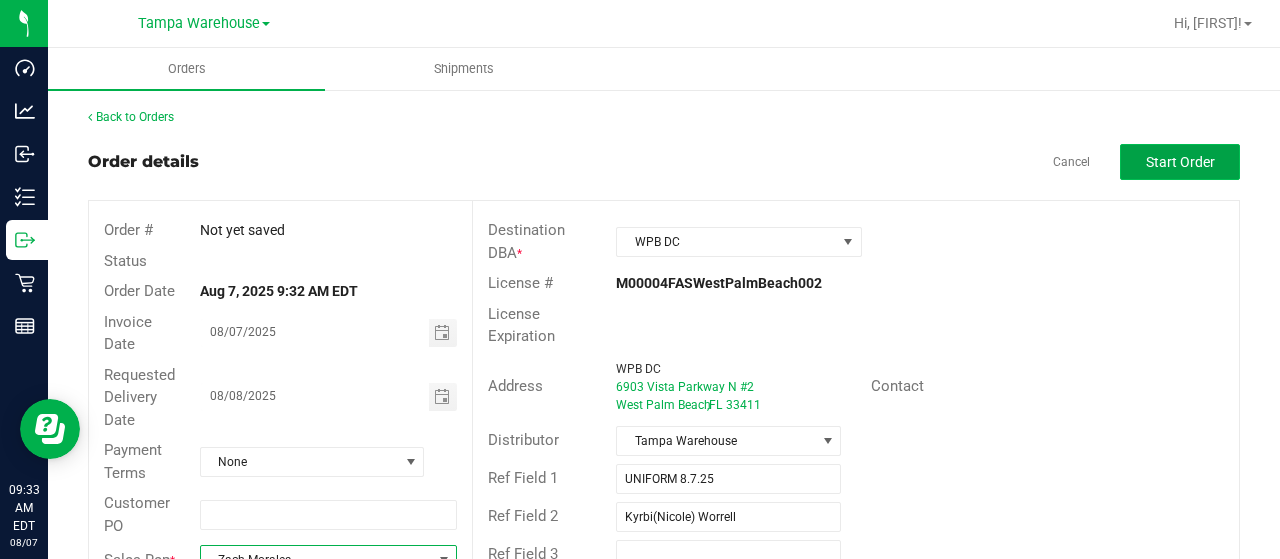 click on "Start Order" at bounding box center (1180, 162) 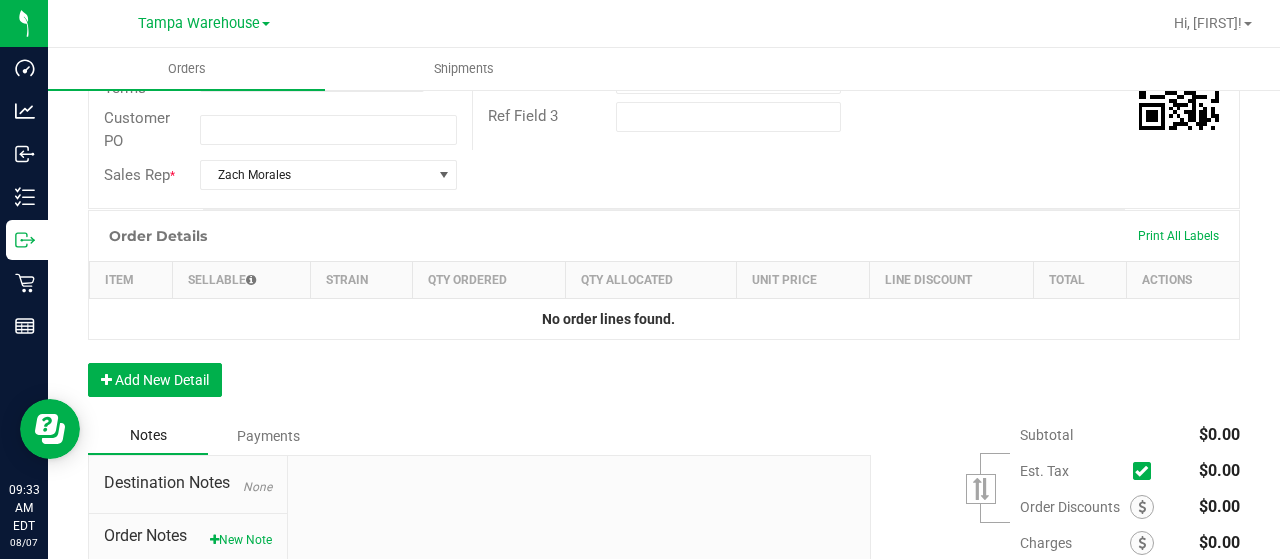 scroll, scrollTop: 501, scrollLeft: 0, axis: vertical 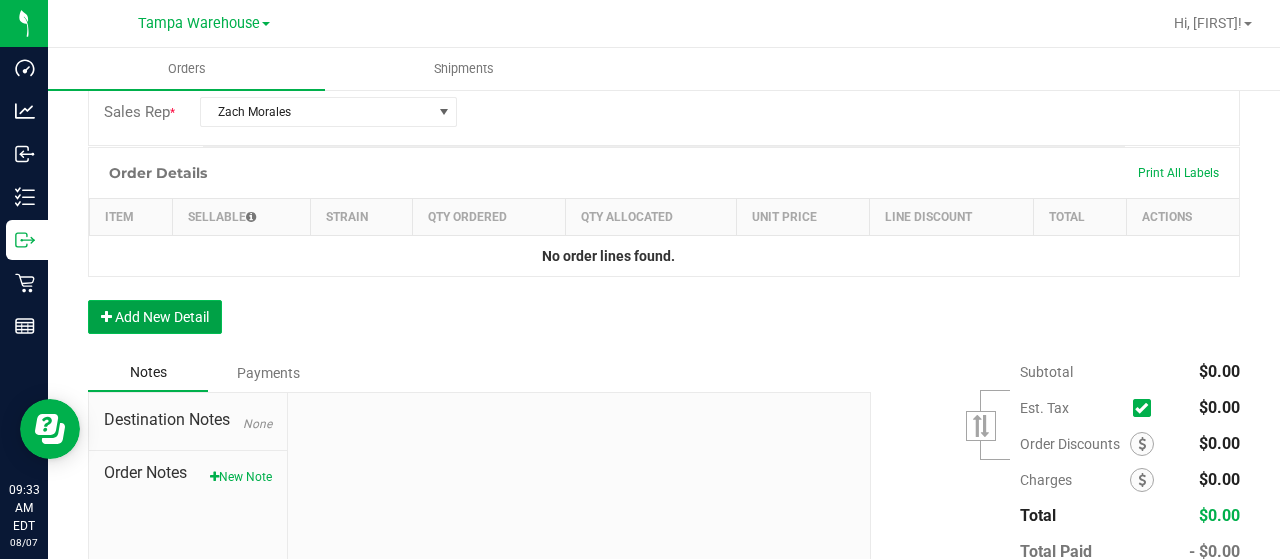 click on "Add New Detail" at bounding box center [155, 317] 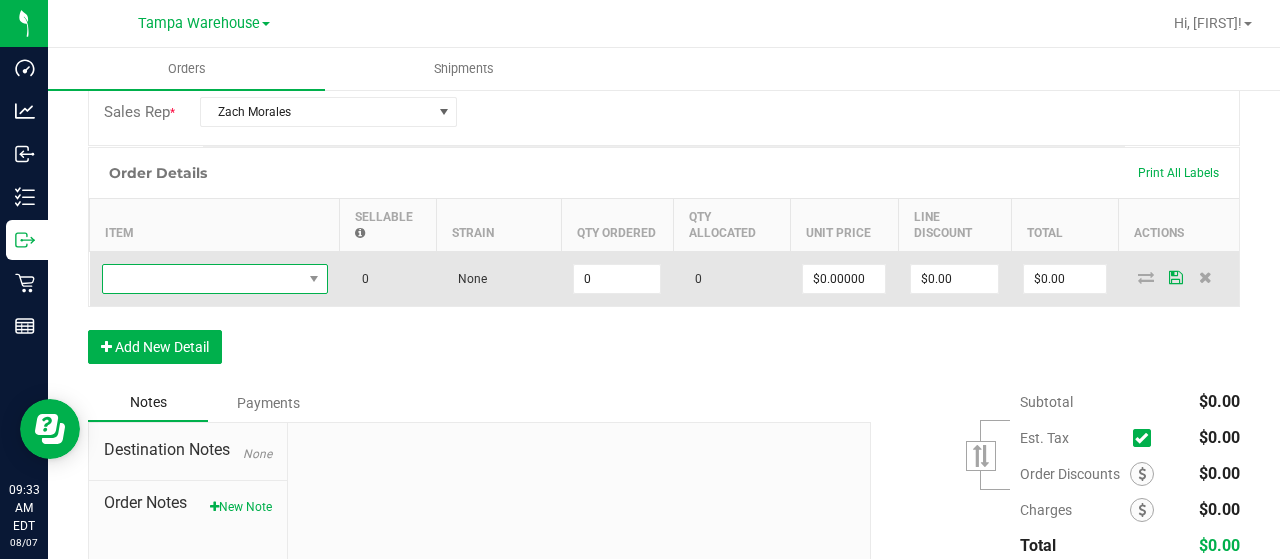 click at bounding box center [202, 279] 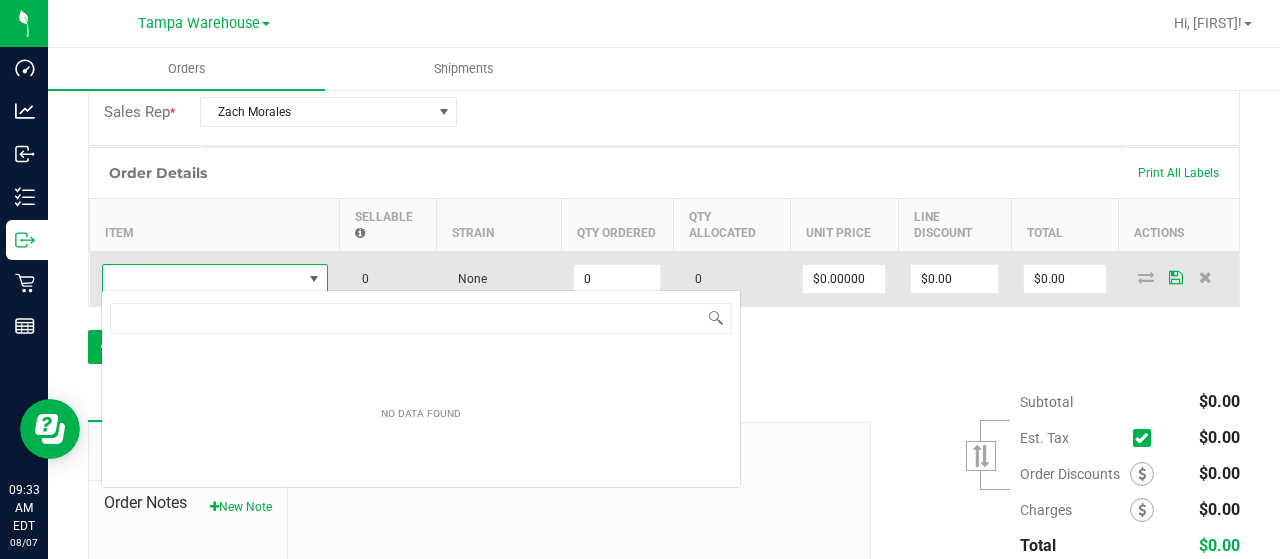 scroll, scrollTop: 99970, scrollLeft: 99774, axis: both 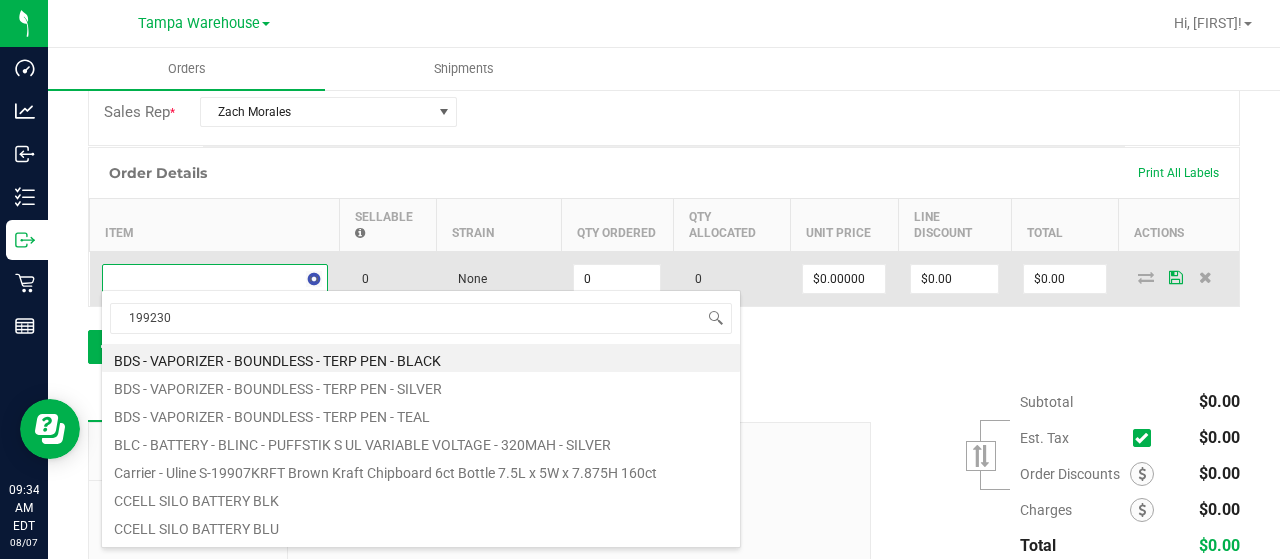 type on "1992302" 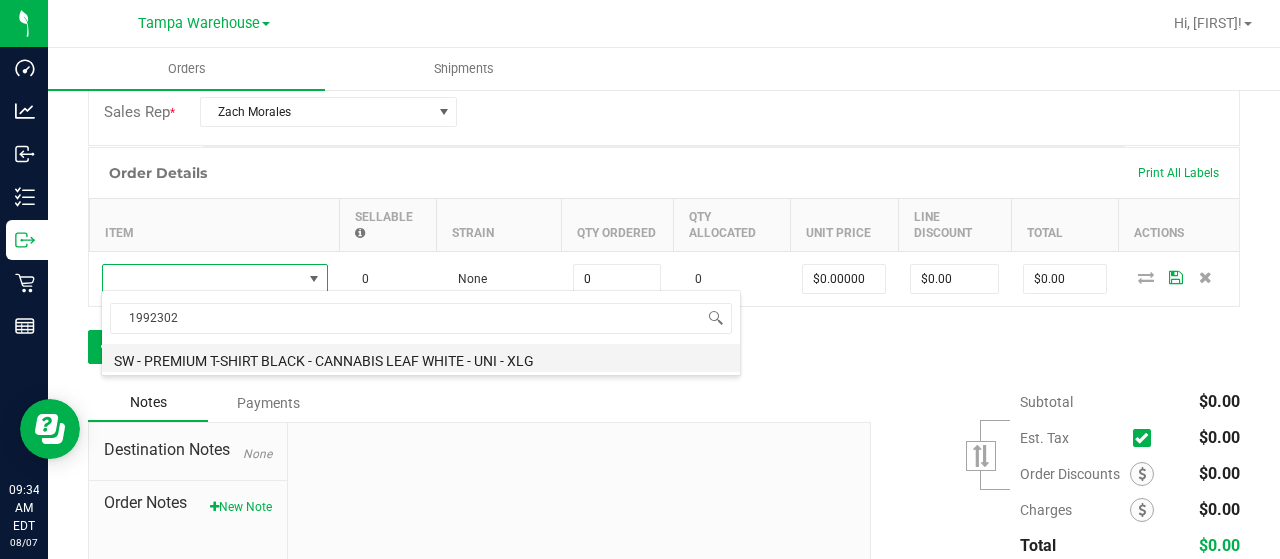click on "SW - PREMIUM T-SHIRT BLACK - CANNABIS LEAF WHITE - UNI - XLG" at bounding box center [421, 358] 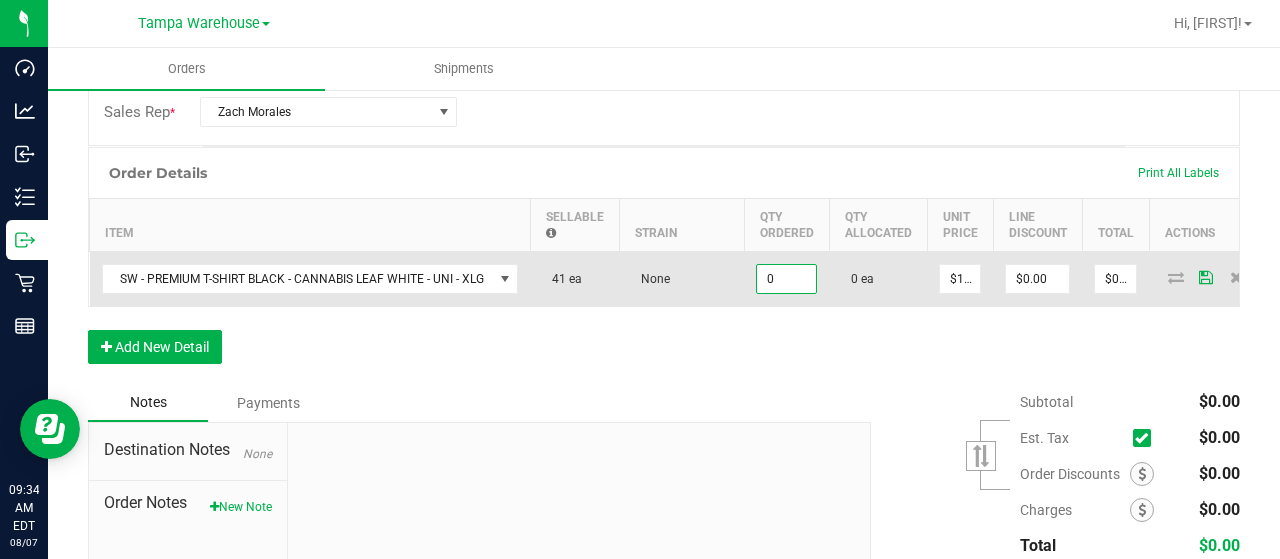 click on "0" at bounding box center (786, 279) 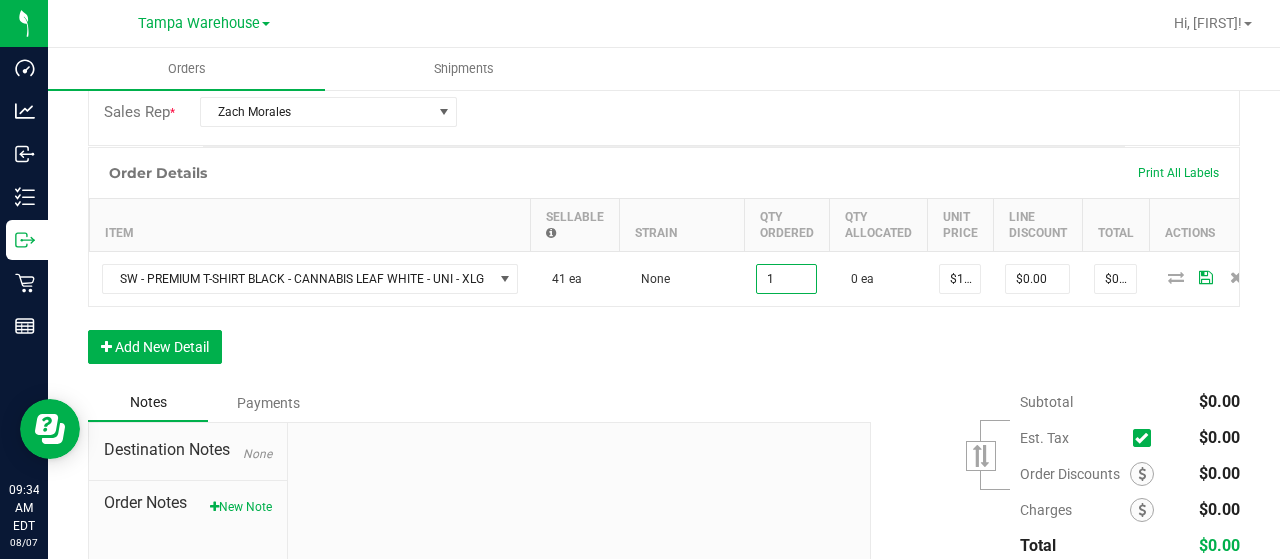 type on "1 ea" 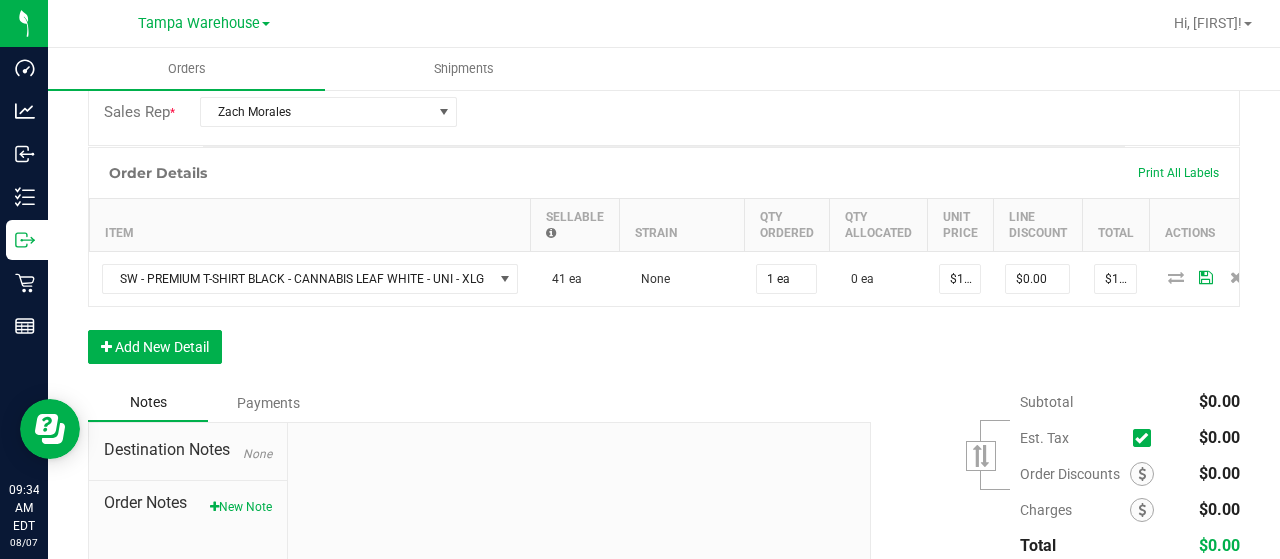 click on "Notes
Payments" at bounding box center [472, 403] 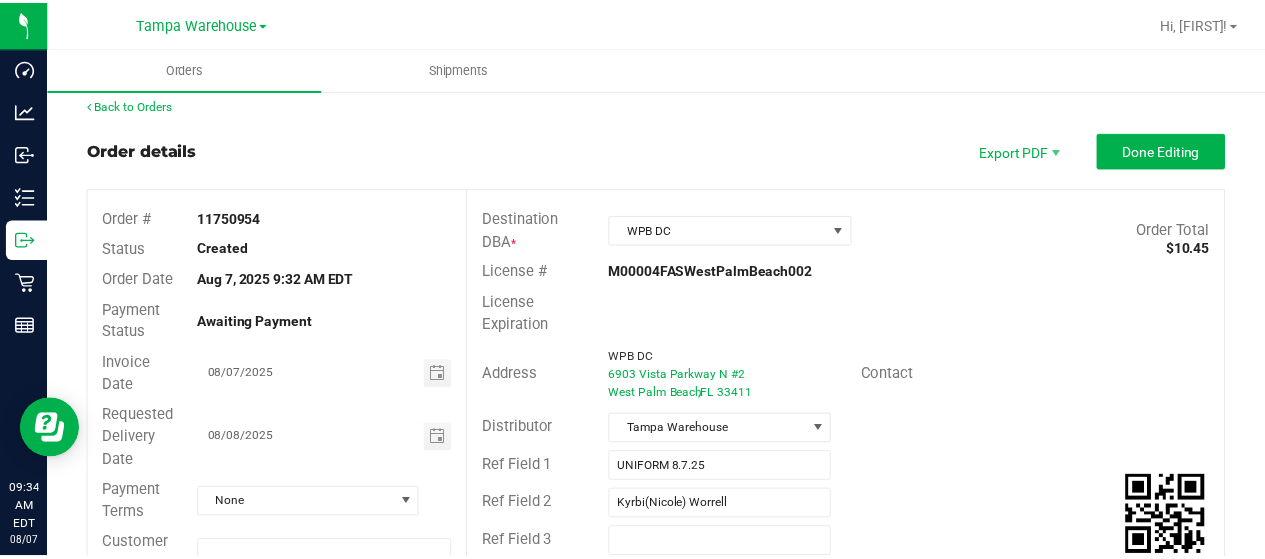 scroll, scrollTop: 0, scrollLeft: 0, axis: both 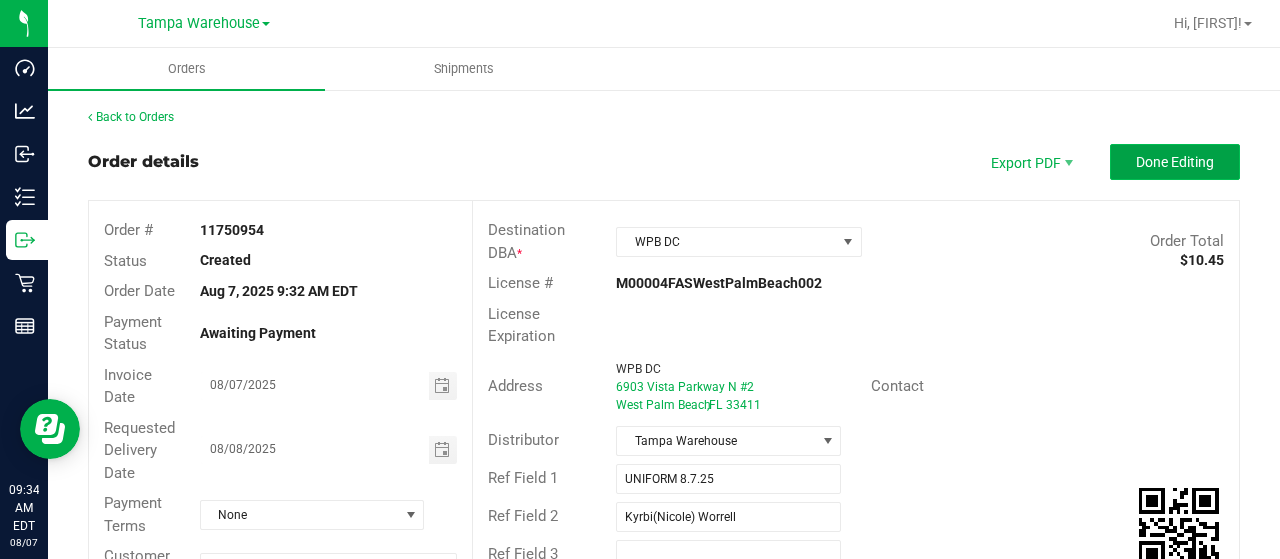 click on "Done Editing" at bounding box center [1175, 162] 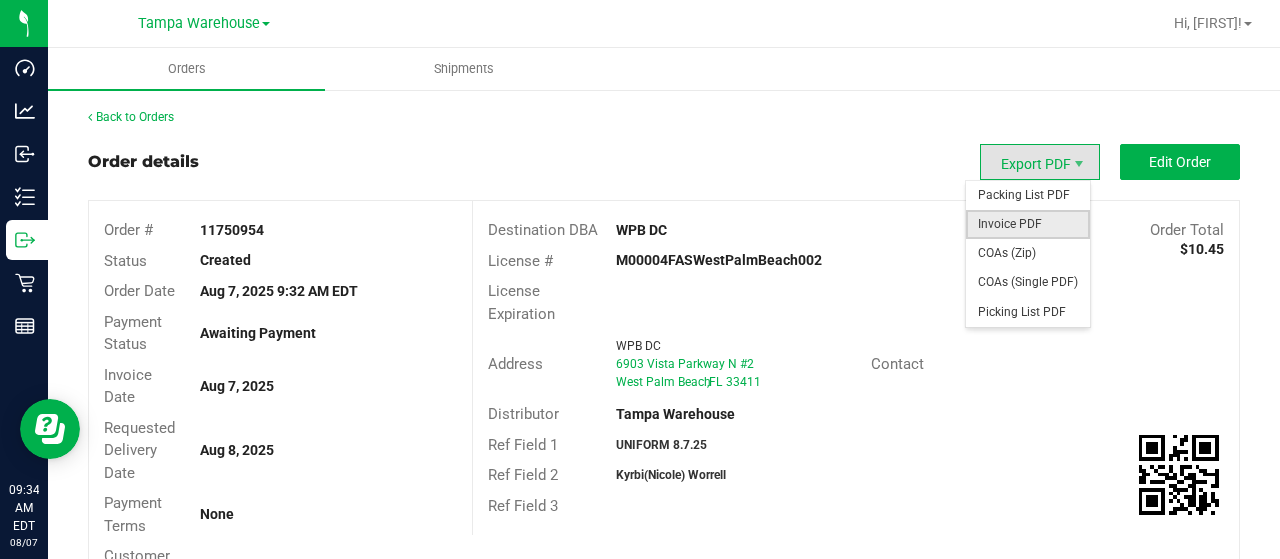 click on "Invoice PDF" at bounding box center [1028, 224] 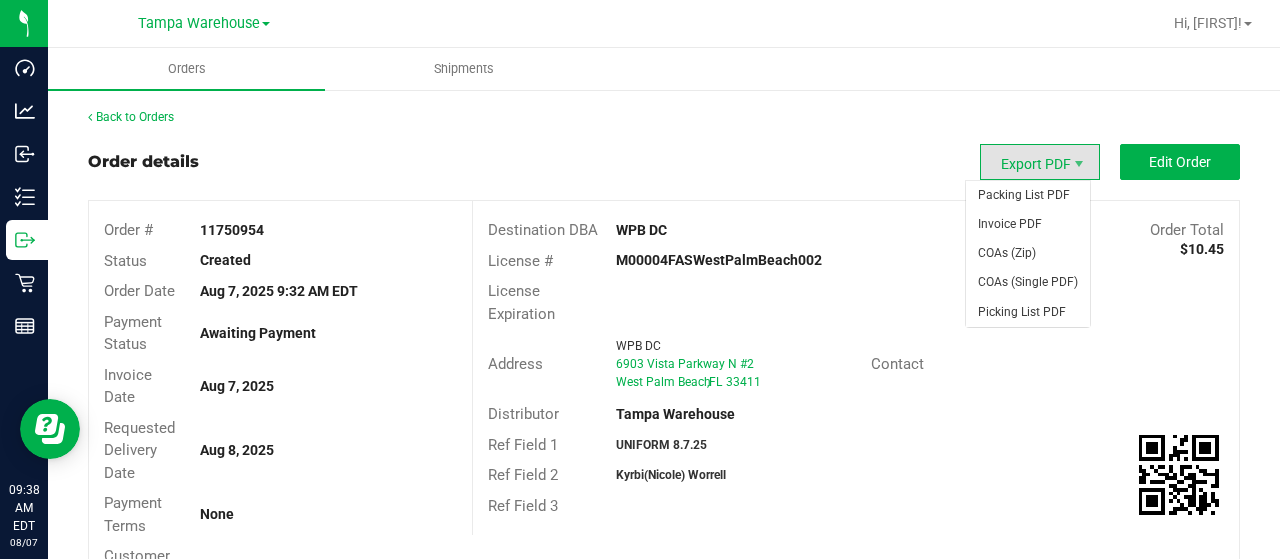 click on "Export PDF" at bounding box center (1040, 162) 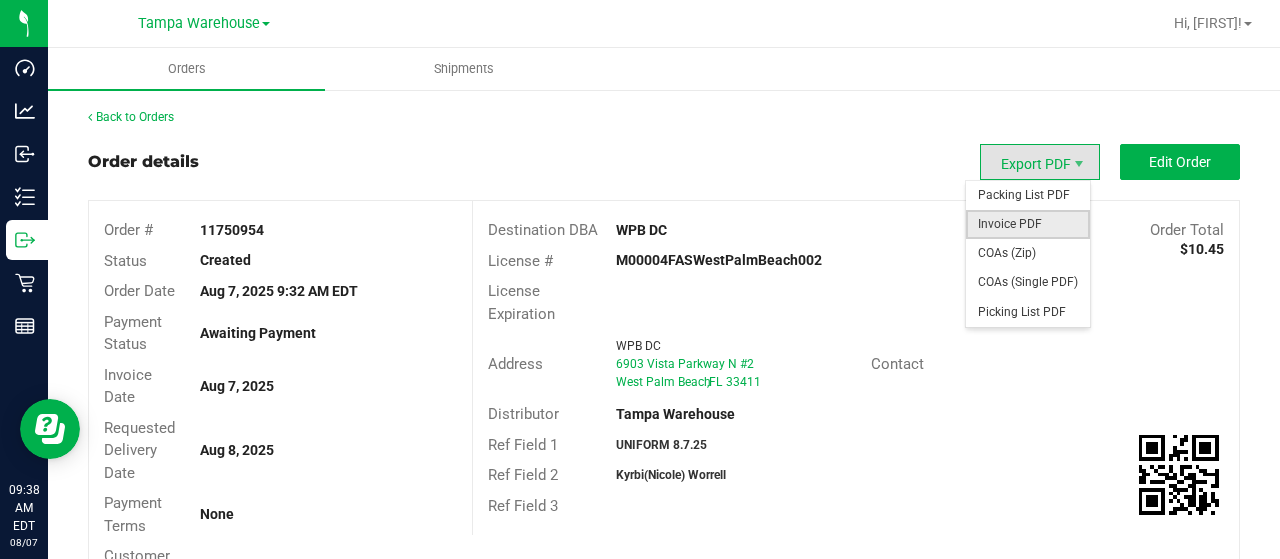 click on "Invoice PDF" at bounding box center [1028, 224] 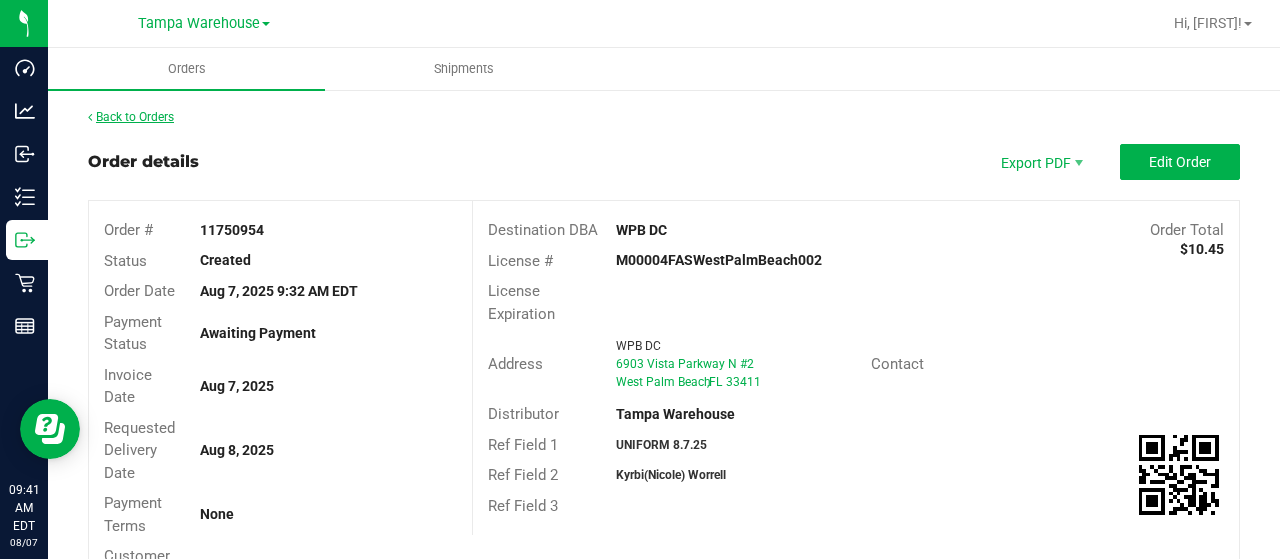 click on "Back to Orders" at bounding box center [131, 117] 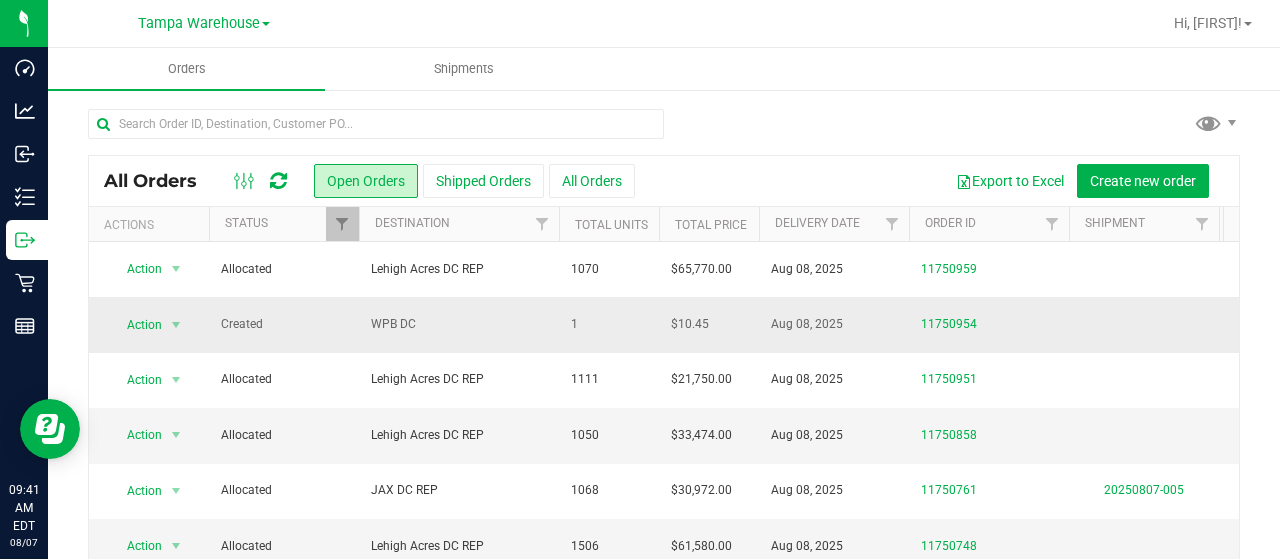 click on "WPB DC" at bounding box center [459, 324] 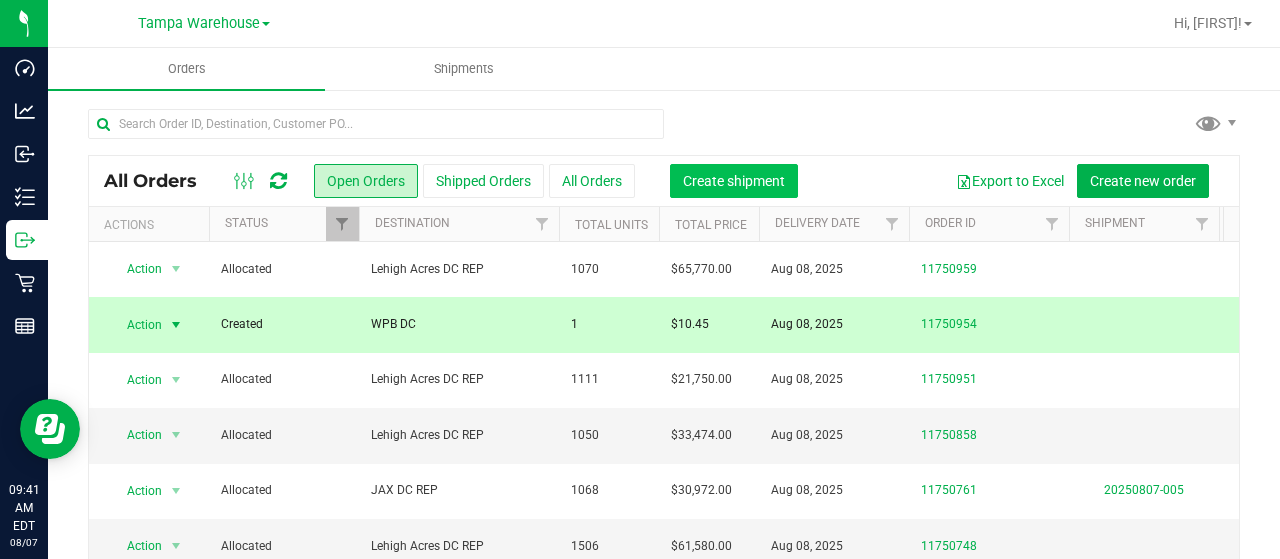 click on "Create shipment" at bounding box center (734, 181) 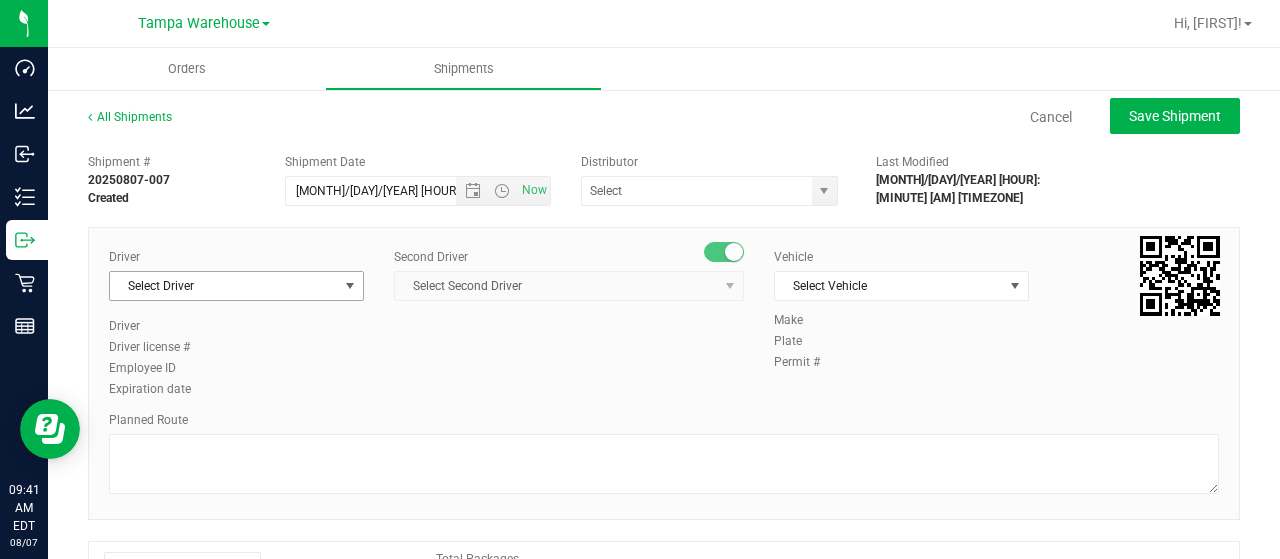 click on "Select Driver" at bounding box center [236, 286] 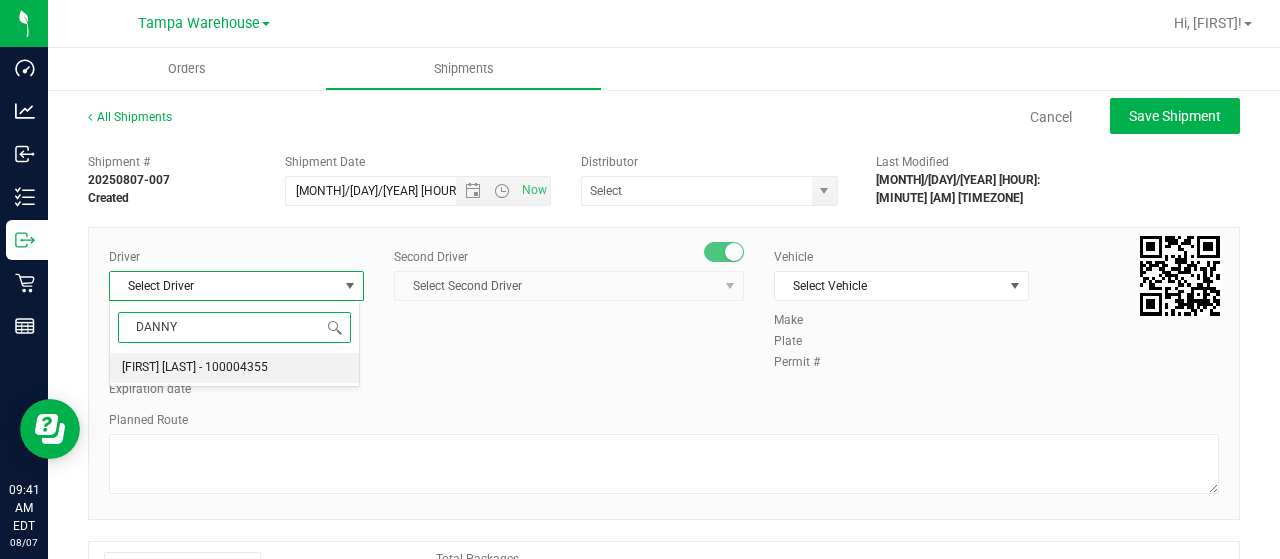 click on "[FIRST] [LAST] - 100004355" at bounding box center (195, 368) 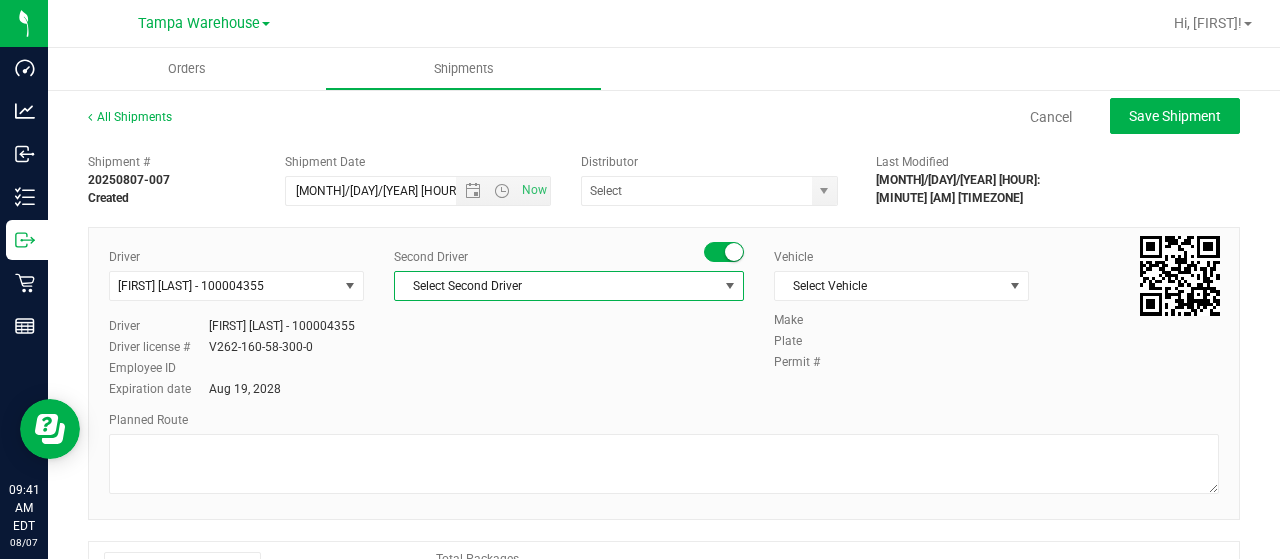 click on "Select Second Driver" at bounding box center (556, 286) 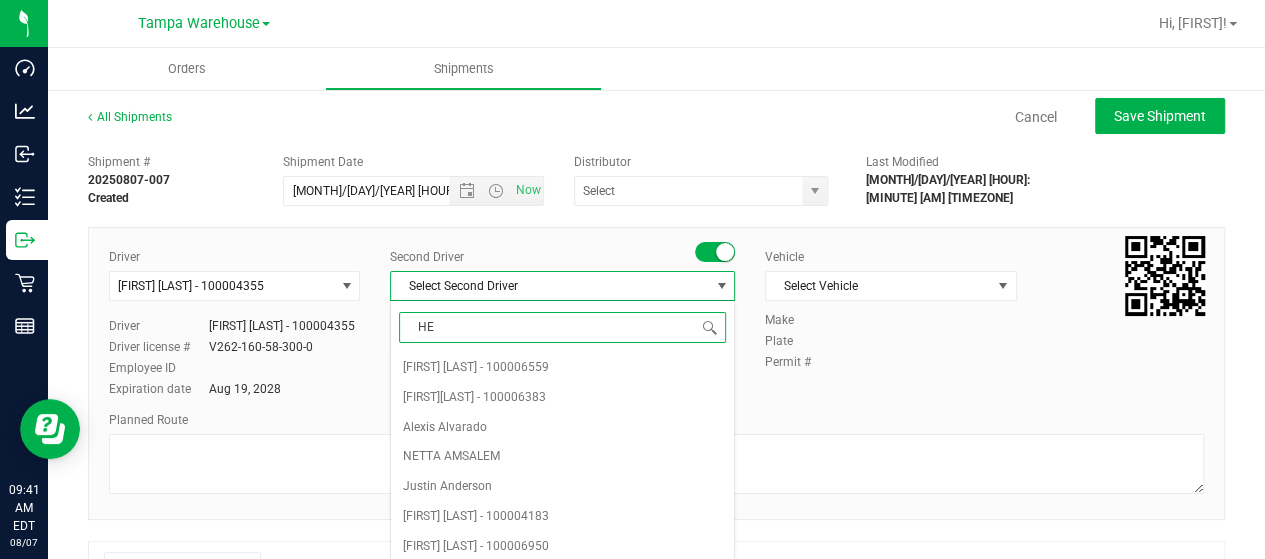 type on "HEC" 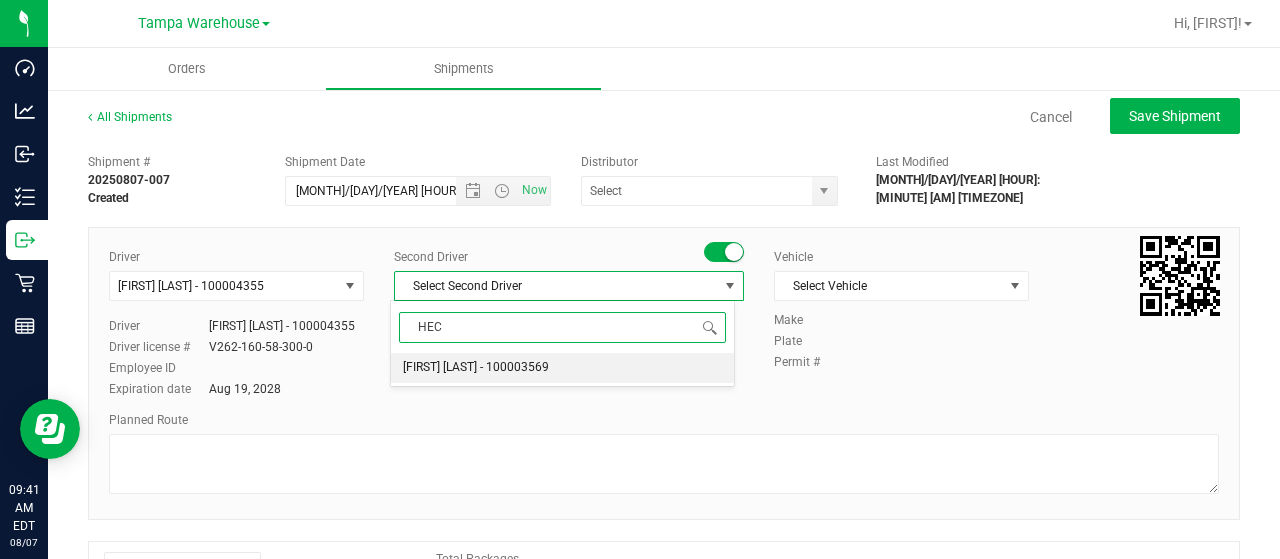 click on "[FIRST] [LAST] - 100003569" at bounding box center [476, 368] 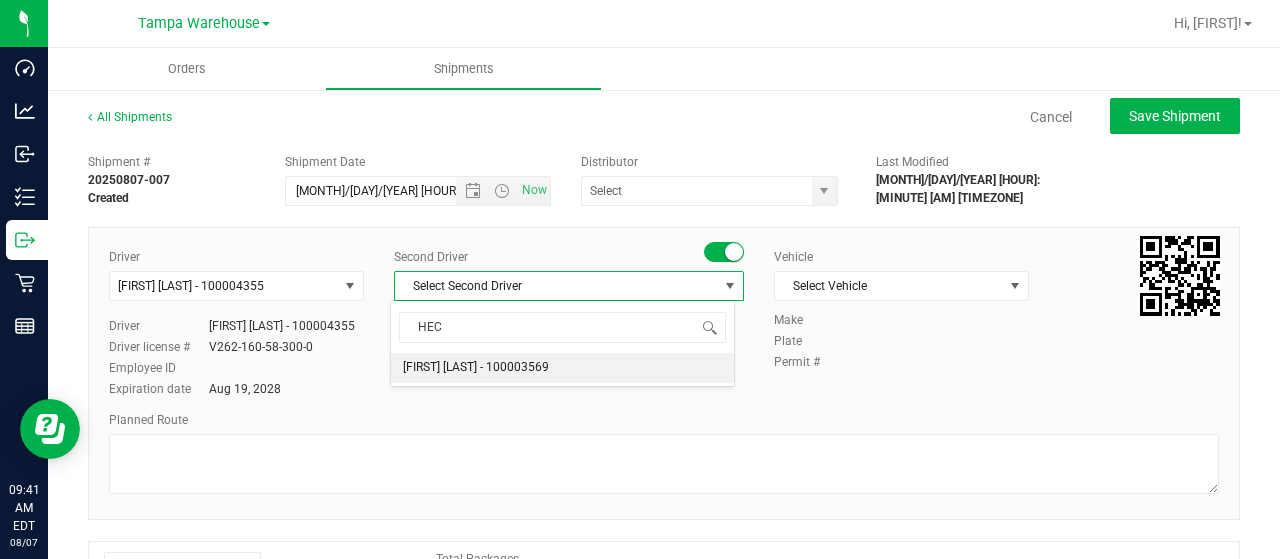 type 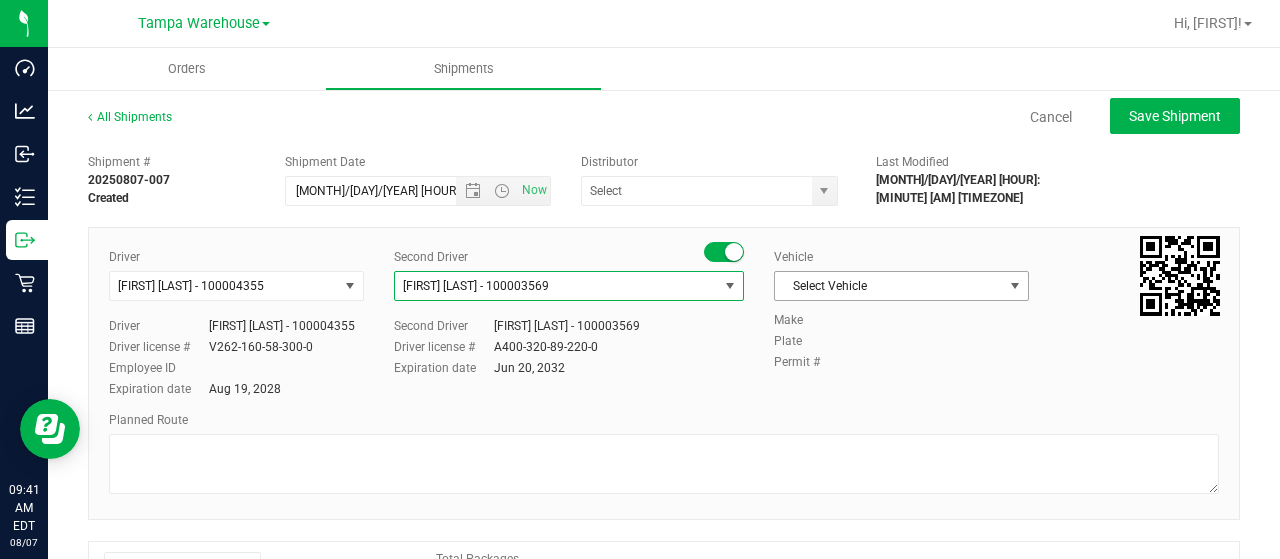 click on "Select Vehicle" at bounding box center [889, 286] 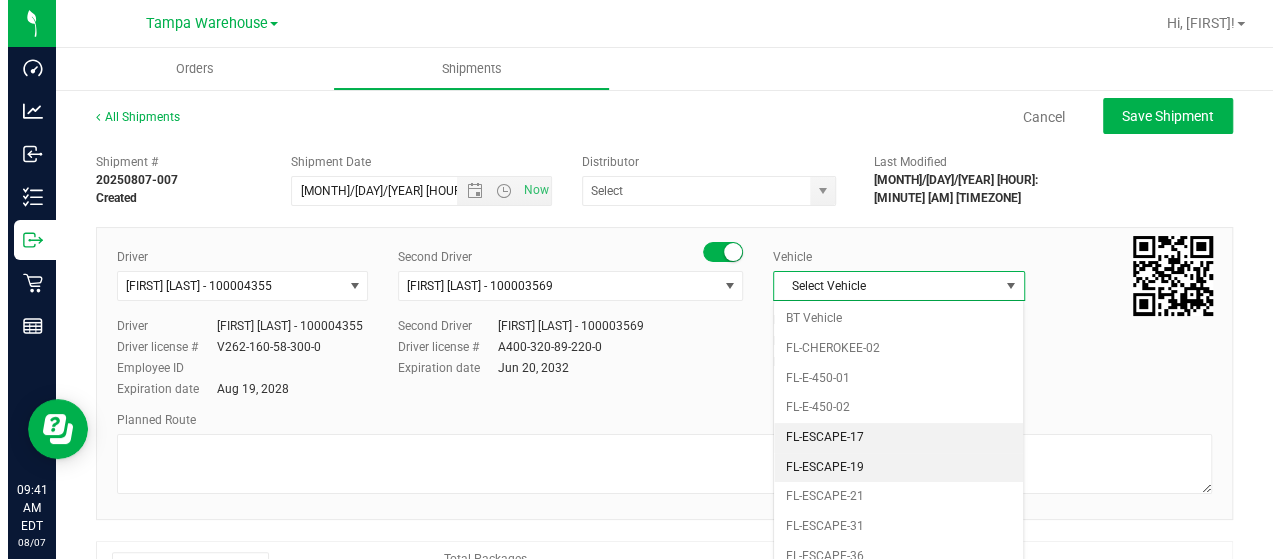 scroll, scrollTop: 26, scrollLeft: 0, axis: vertical 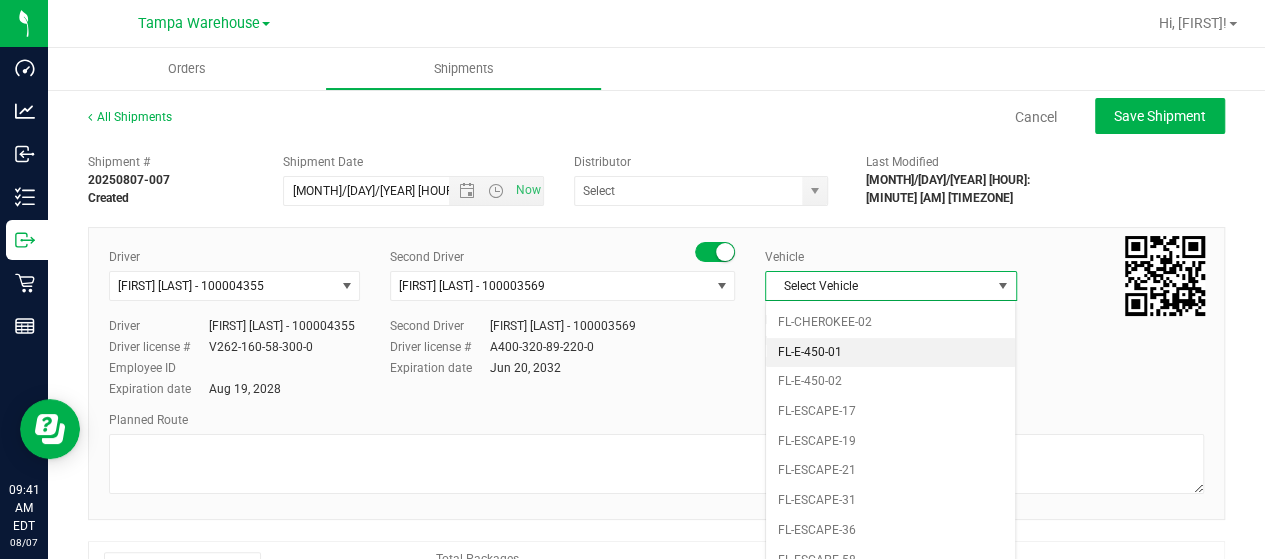 drag, startPoint x: 786, startPoint y: 332, endPoint x: 800, endPoint y: 347, distance: 20.518284 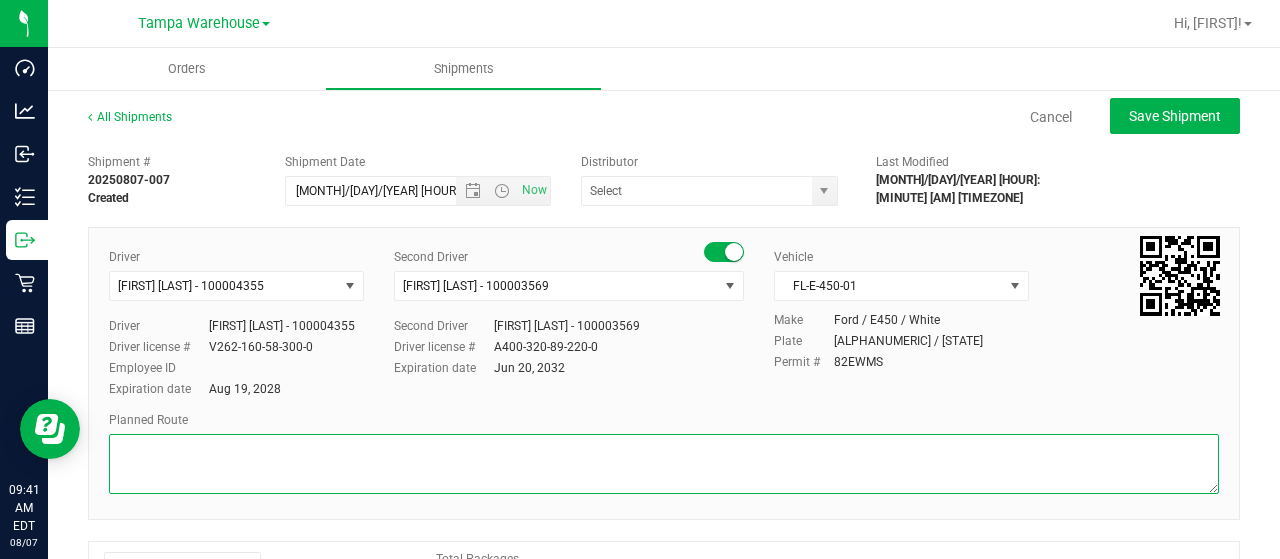 click at bounding box center (664, 464) 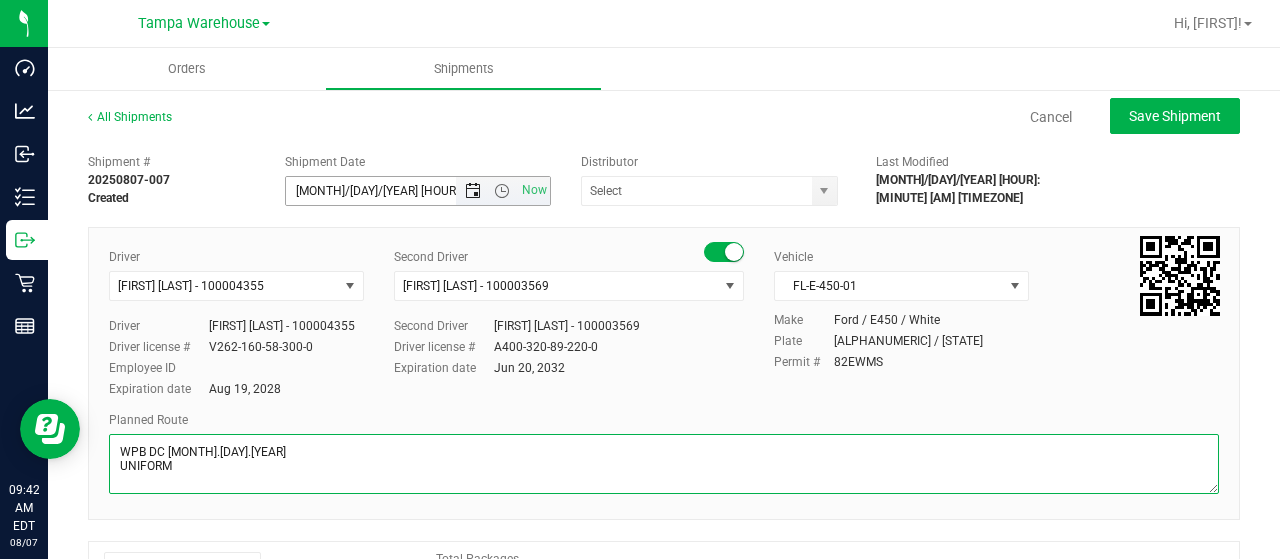 click at bounding box center [473, 191] 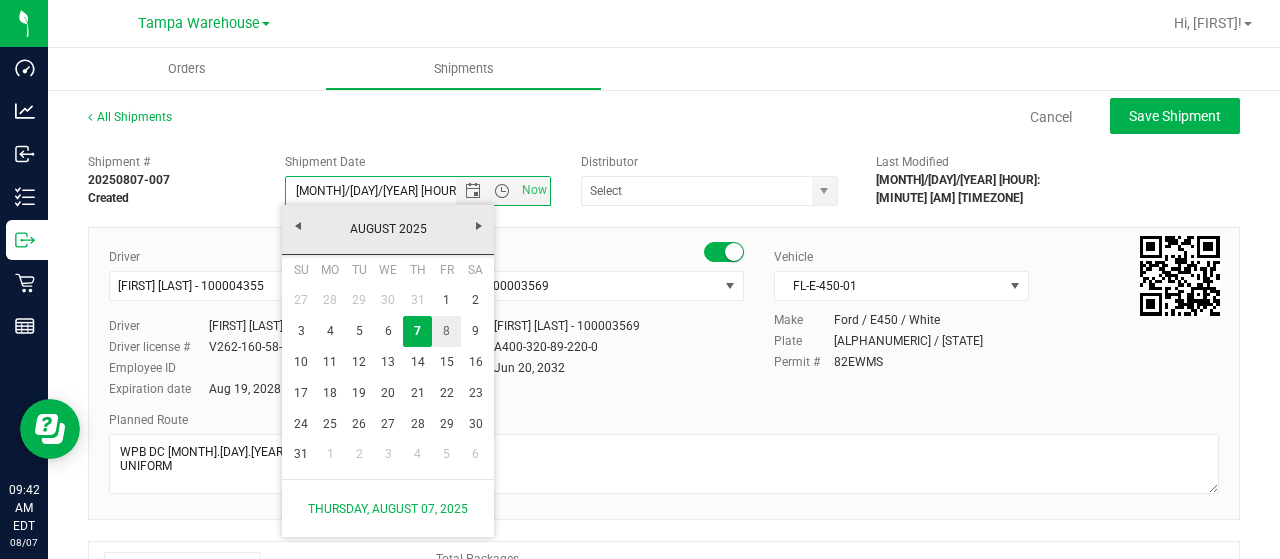 click on "8" at bounding box center (446, 331) 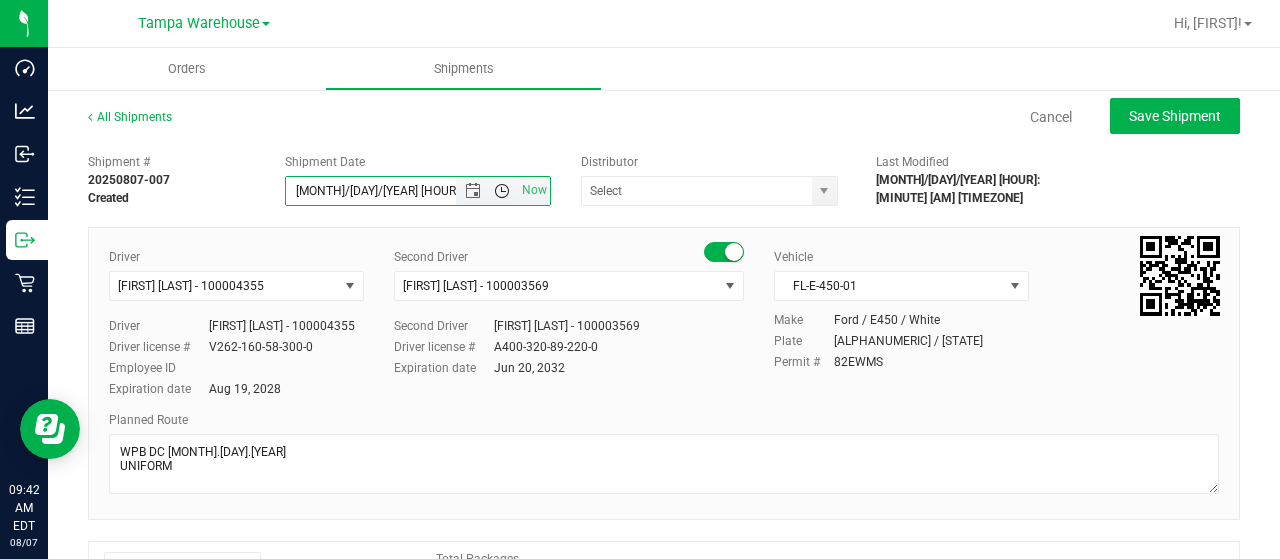 click at bounding box center (502, 191) 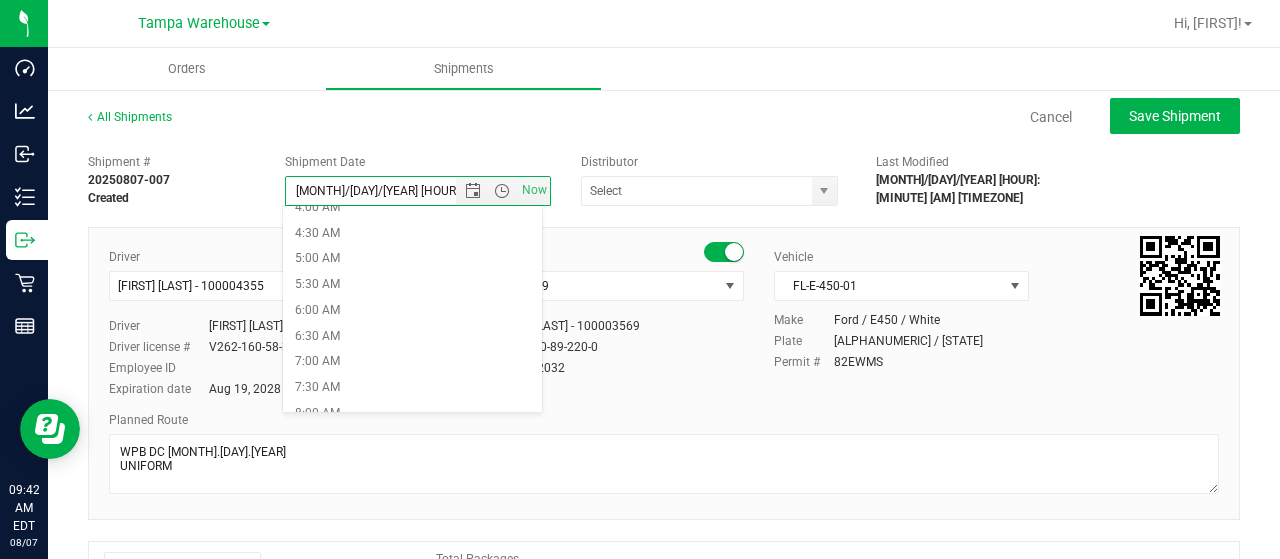 scroll, scrollTop: 241, scrollLeft: 0, axis: vertical 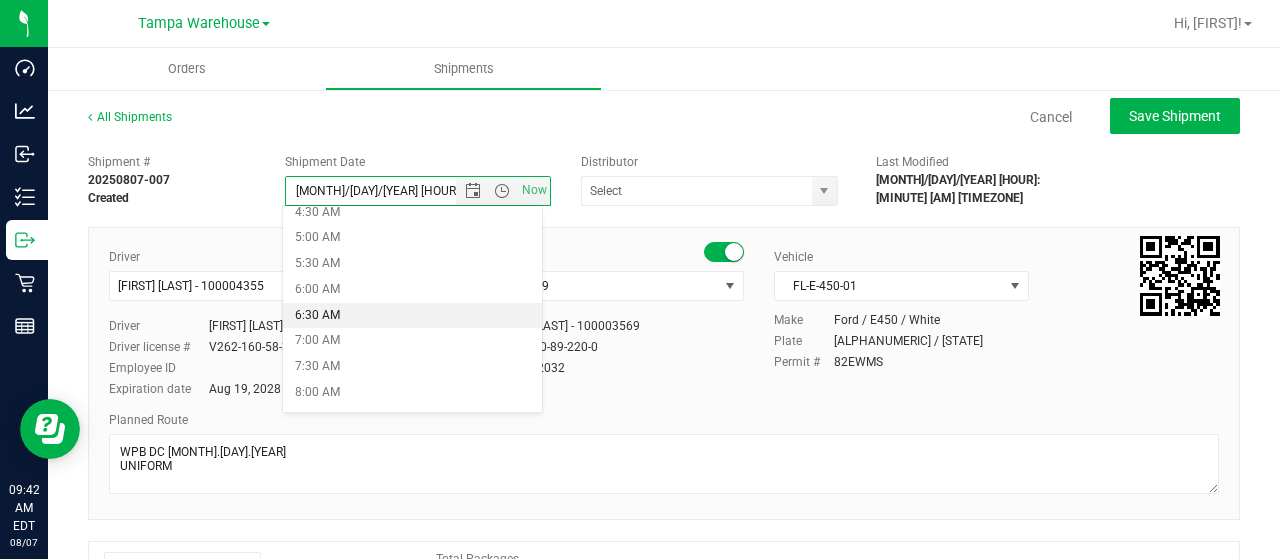 click on "6:30 AM" at bounding box center (412, 316) 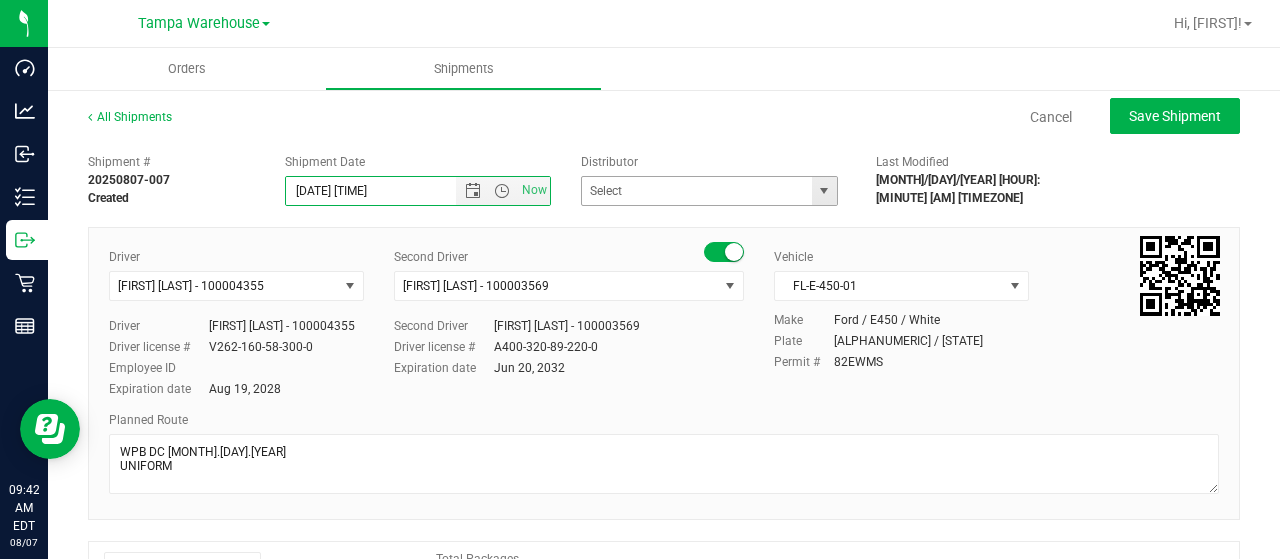 click at bounding box center [824, 191] 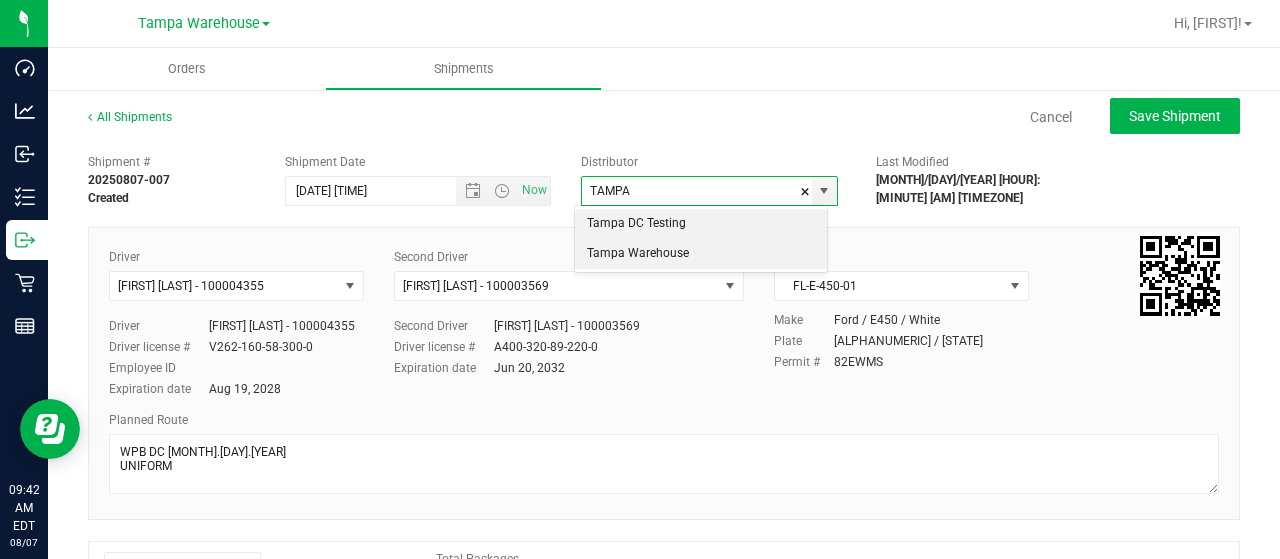 click on "Tampa Warehouse" at bounding box center [701, 254] 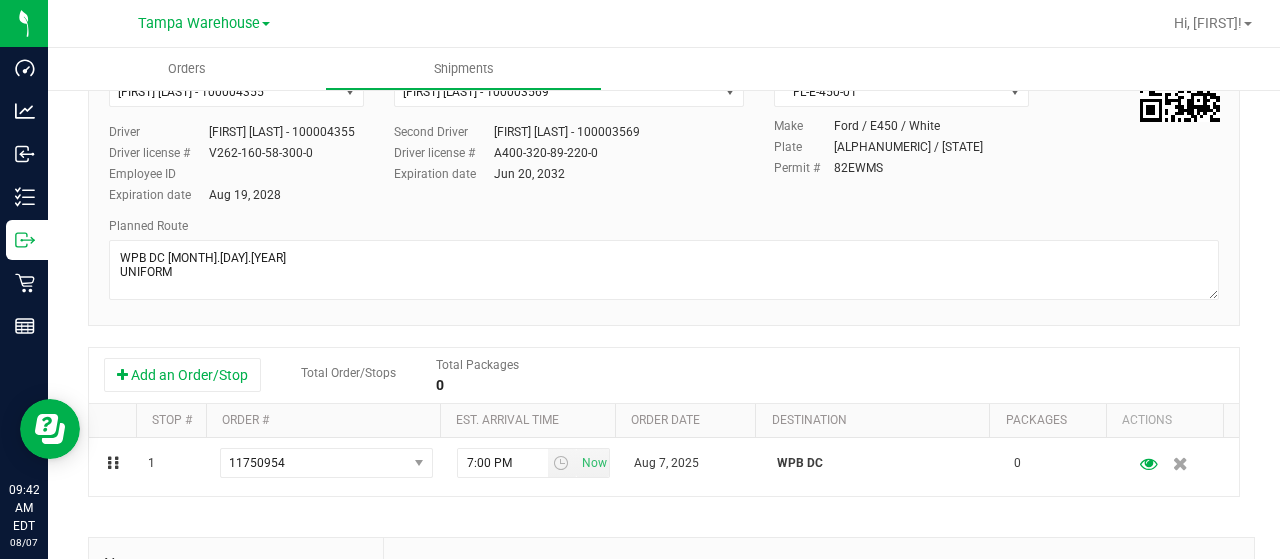 scroll, scrollTop: 233, scrollLeft: 0, axis: vertical 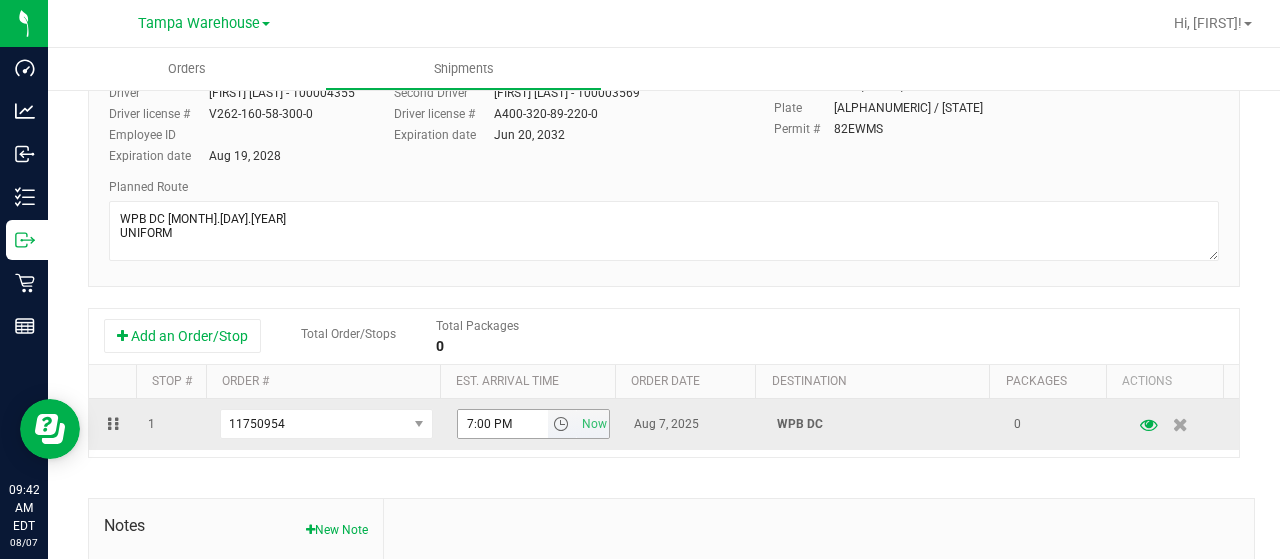 click at bounding box center (561, 424) 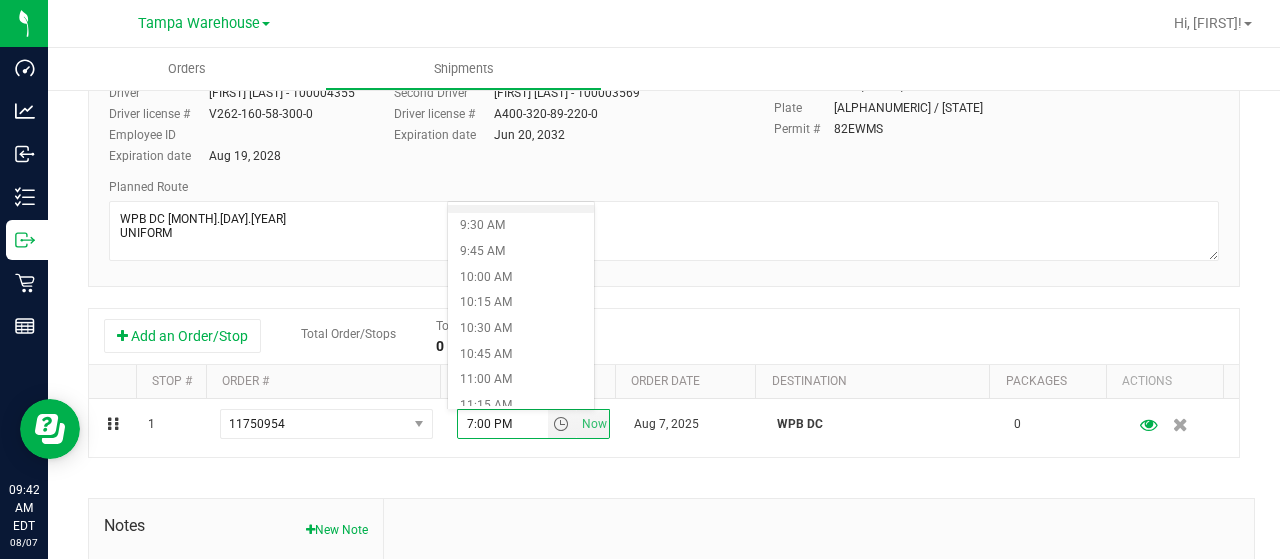 scroll, scrollTop: 973, scrollLeft: 0, axis: vertical 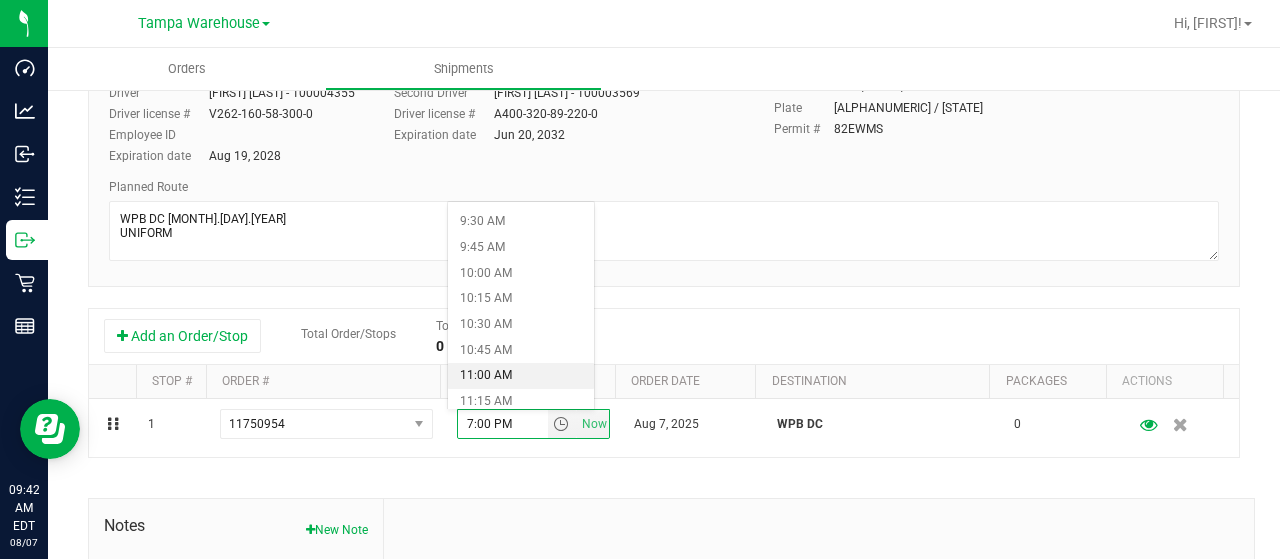 click on "11:00 AM" at bounding box center (521, 376) 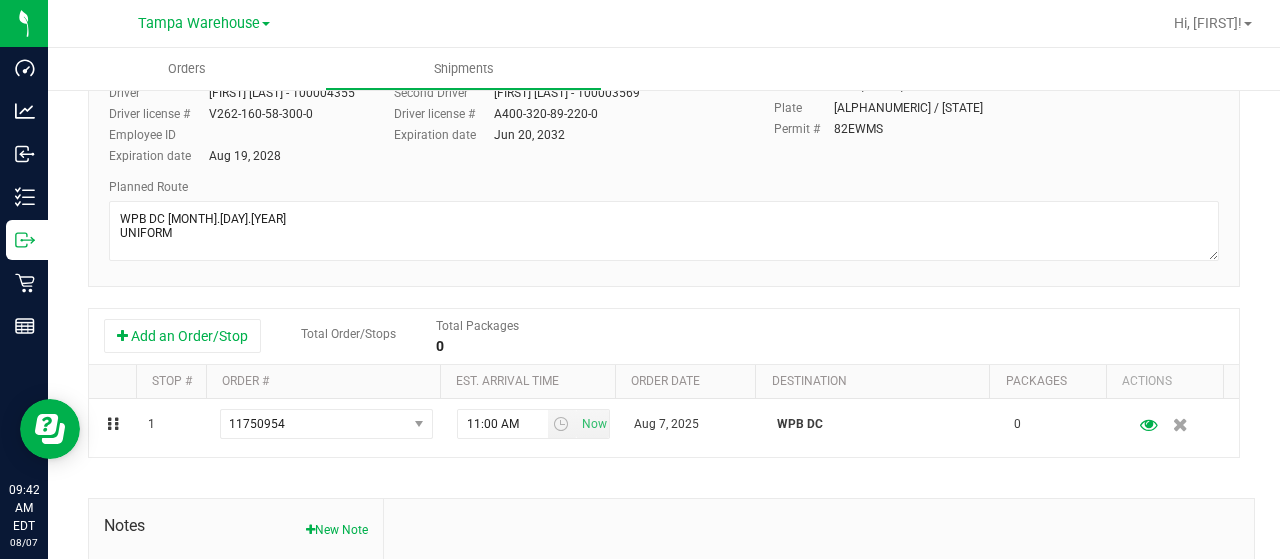 scroll, scrollTop: 0, scrollLeft: 0, axis: both 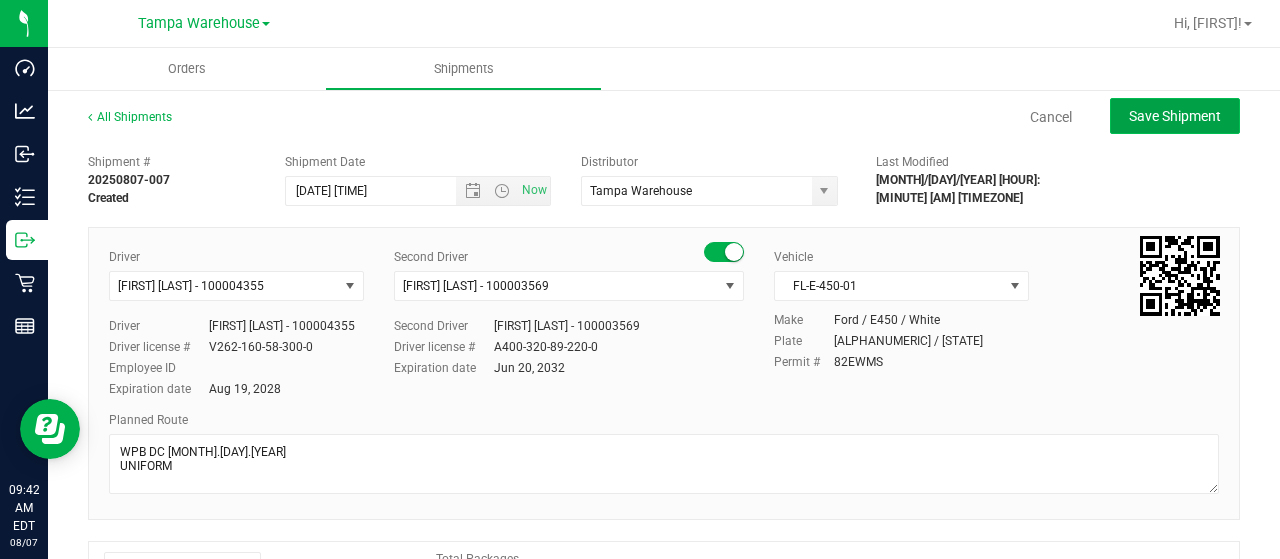 click on "Save Shipment" 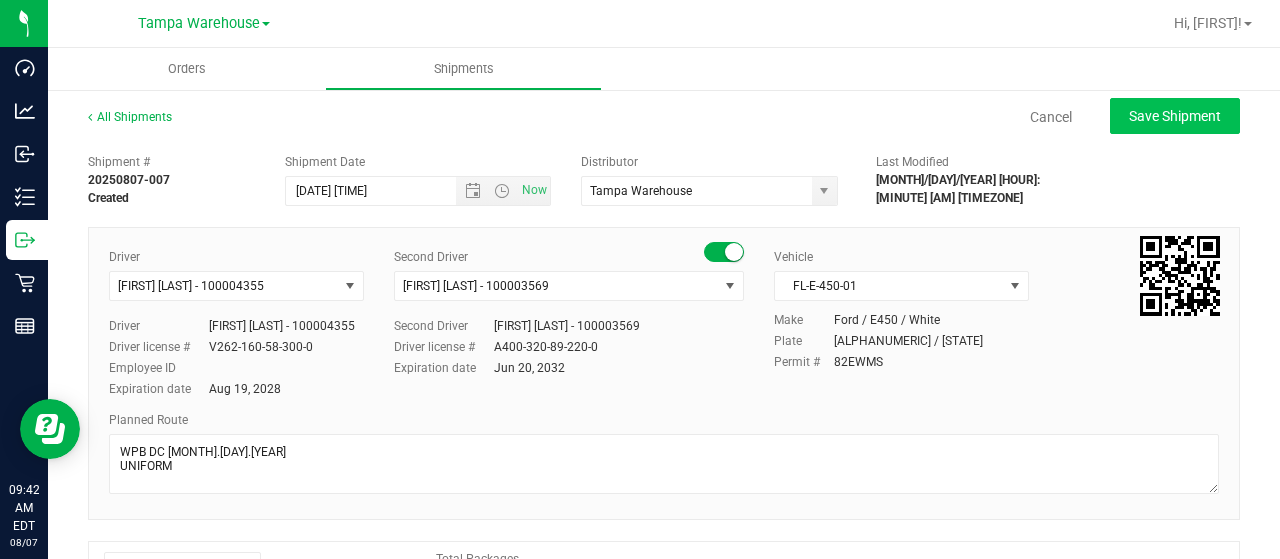 type on "[MONTH]/[DAY]/[YEAR] [HOUR]:[MINUTE] [AM]" 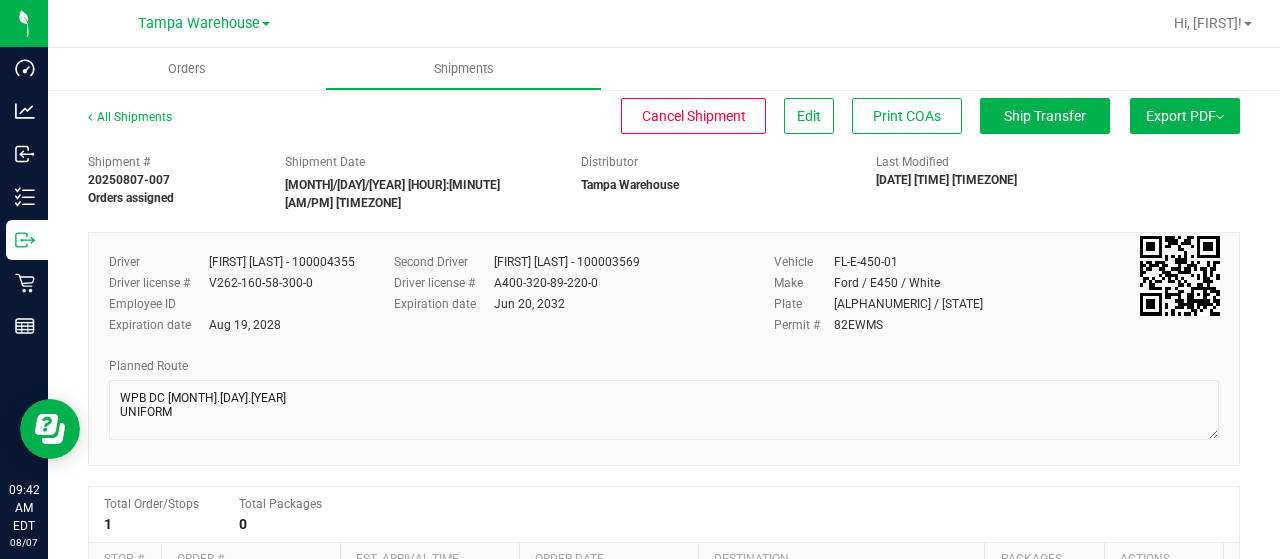 click at bounding box center (1220, 117) 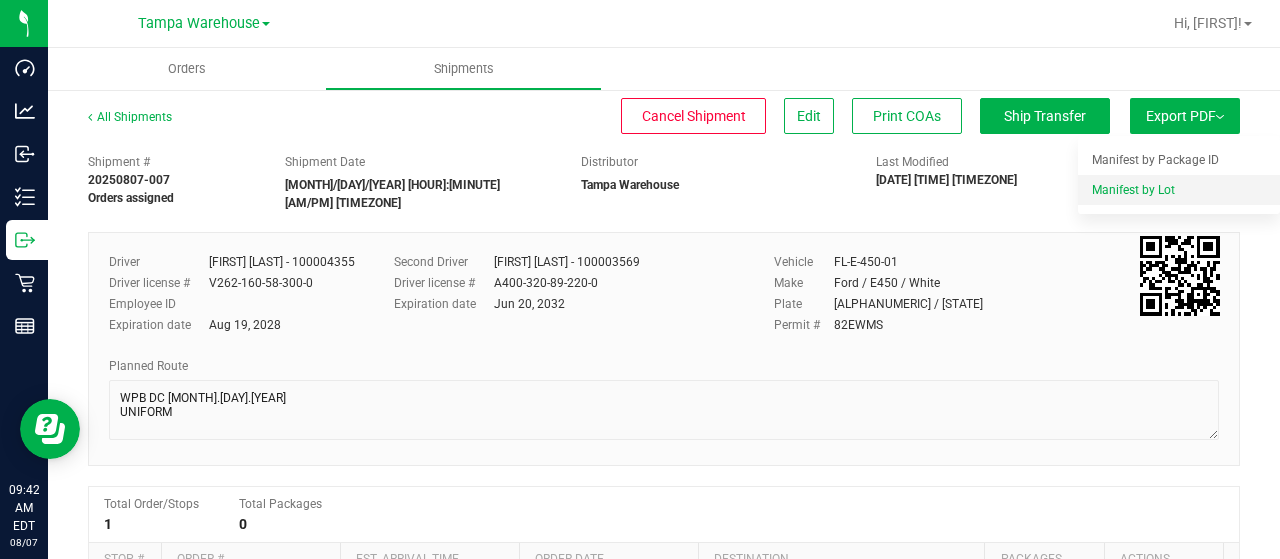 click on "Manifest by Lot" at bounding box center [1133, 190] 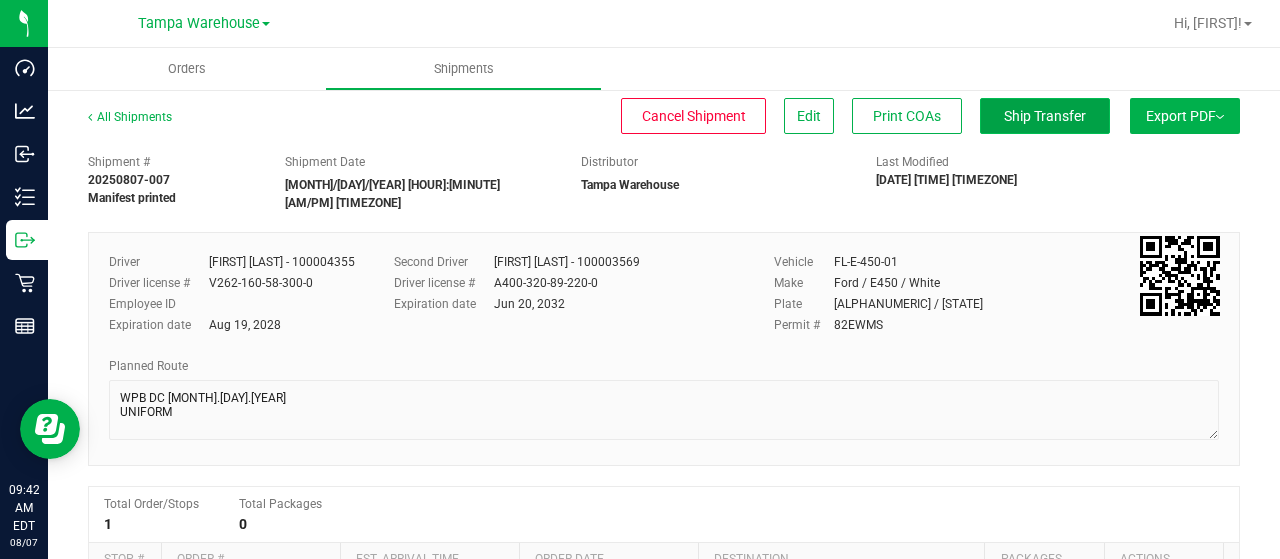 click on "Ship Transfer" at bounding box center (1045, 116) 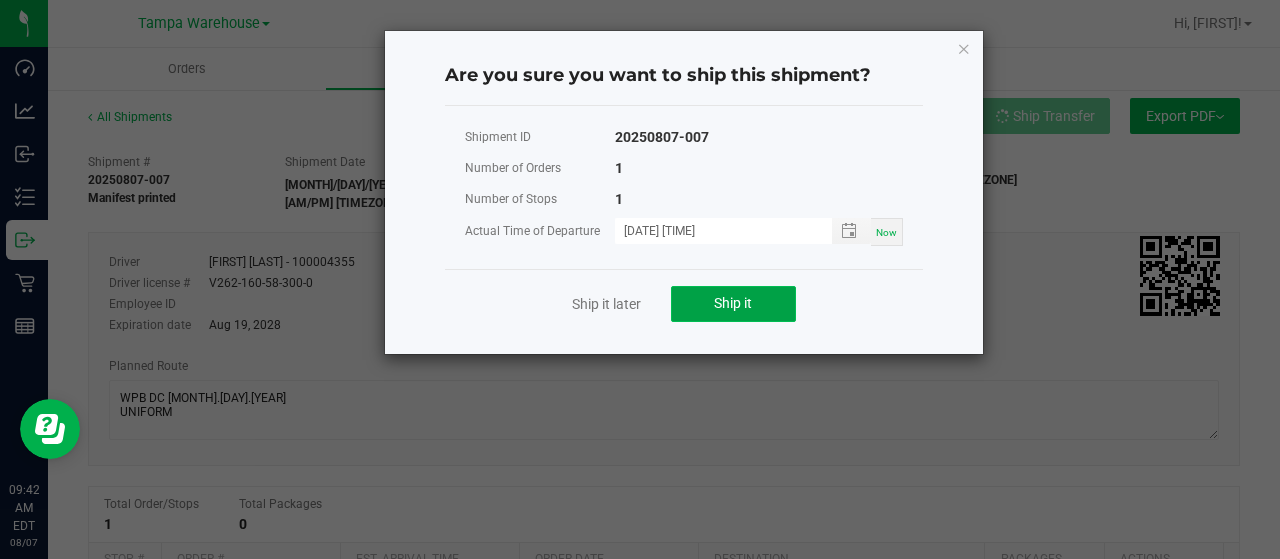 click on "Ship it" 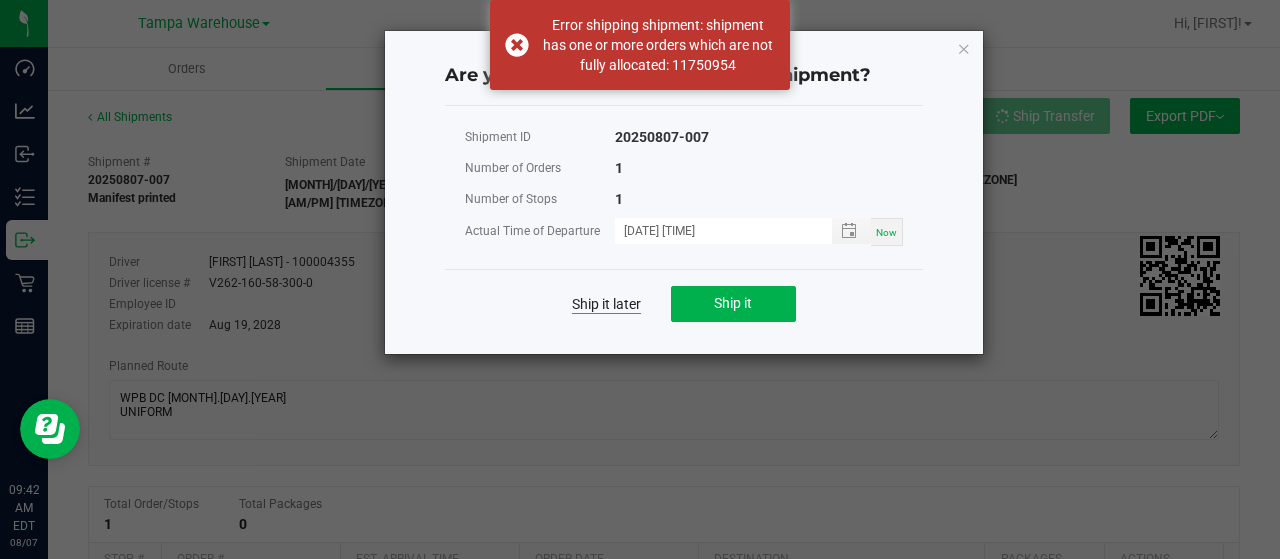 click on "Ship it later" 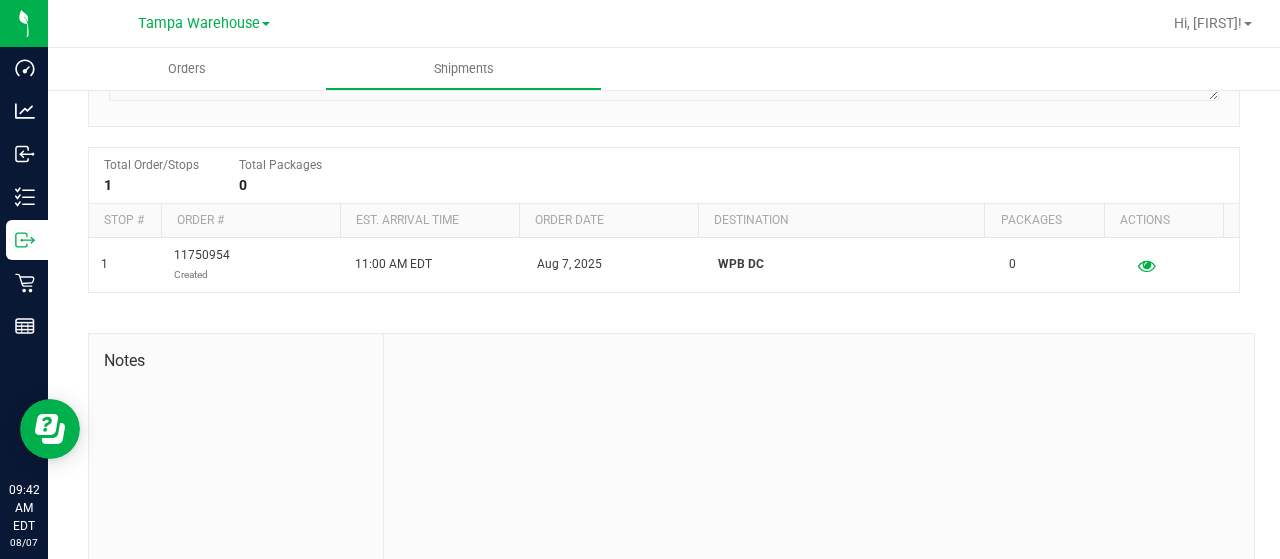 scroll, scrollTop: 0, scrollLeft: 0, axis: both 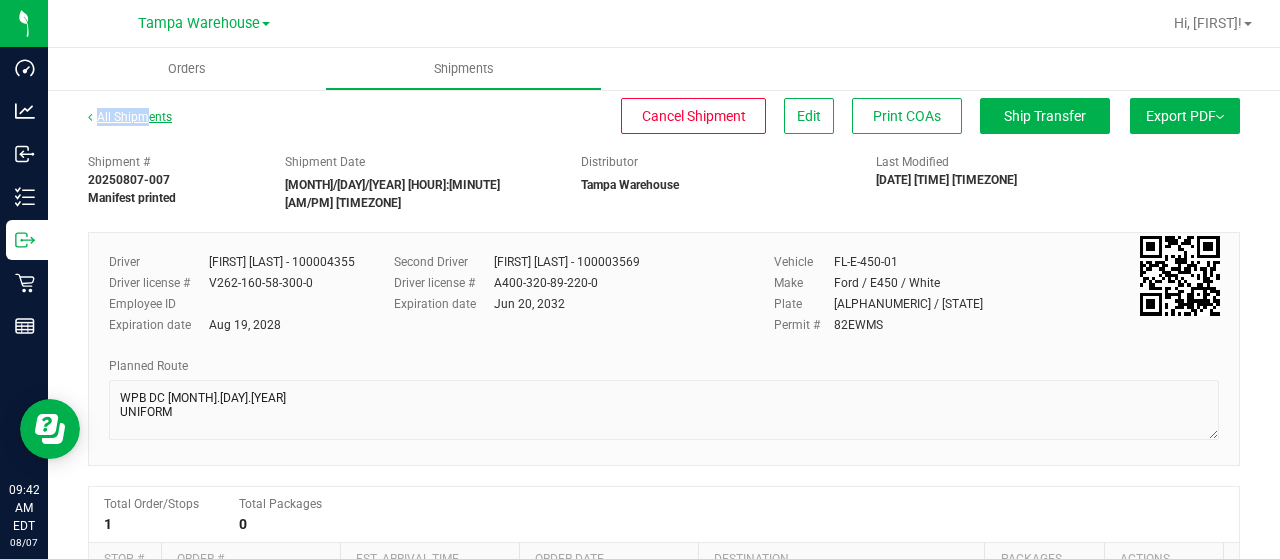 drag, startPoint x: 77, startPoint y: 95, endPoint x: 148, endPoint y: 116, distance: 74.04053 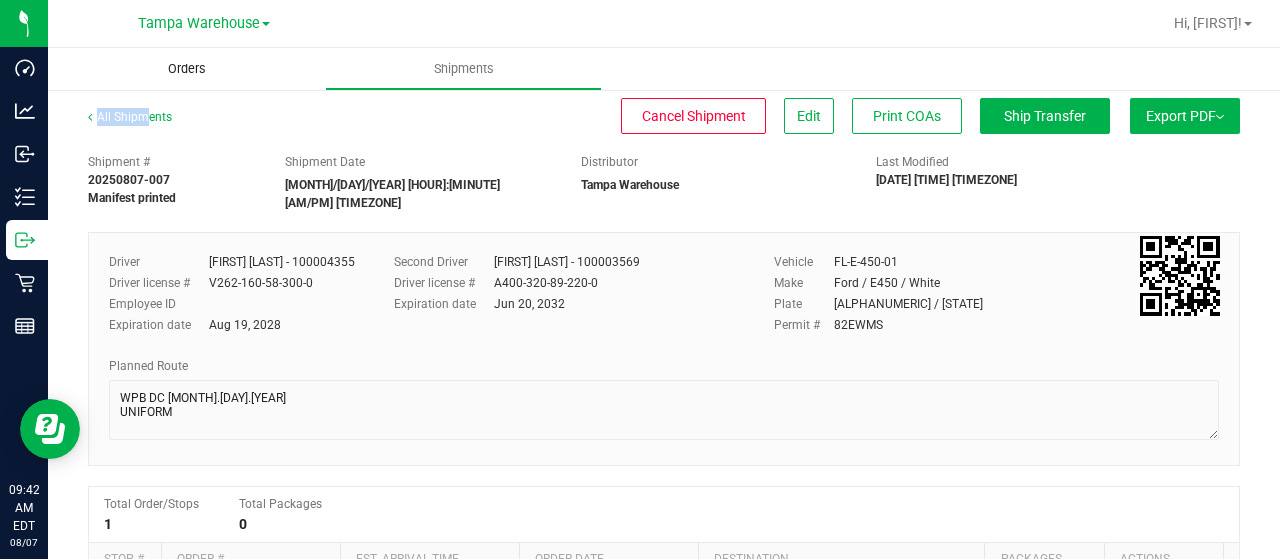 click on "Orders" at bounding box center [187, 69] 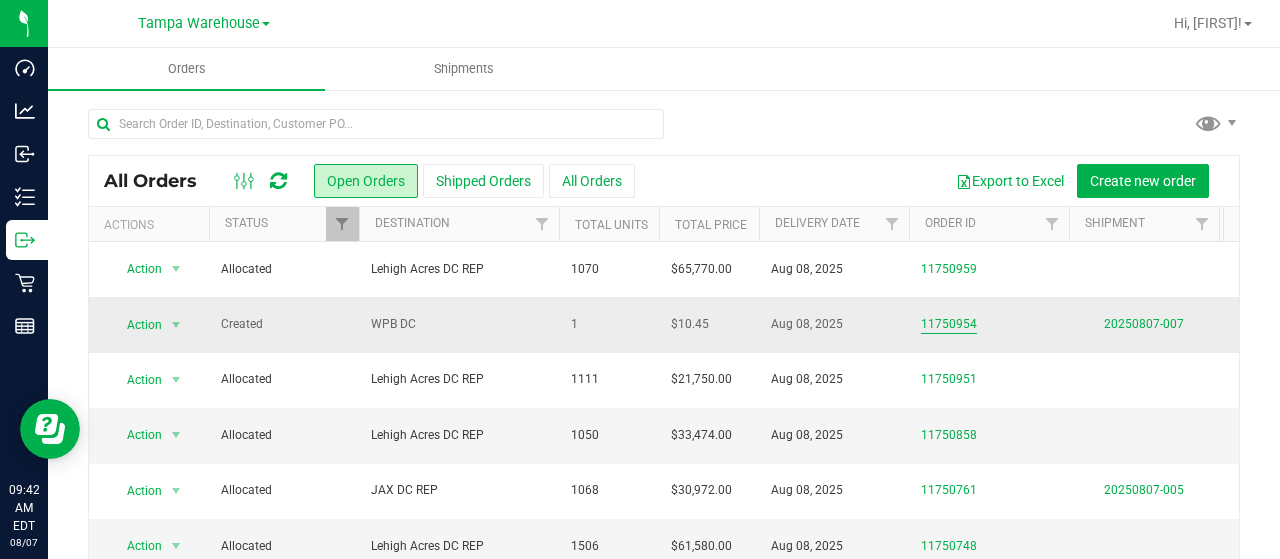 click on "11750954" at bounding box center [949, 324] 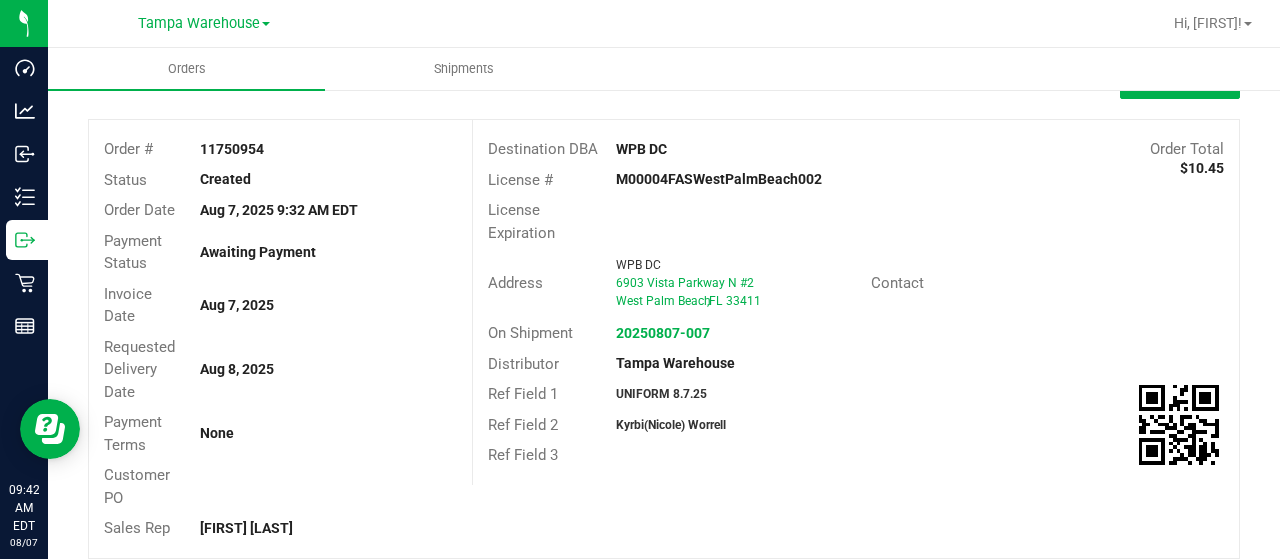scroll, scrollTop: 26, scrollLeft: 0, axis: vertical 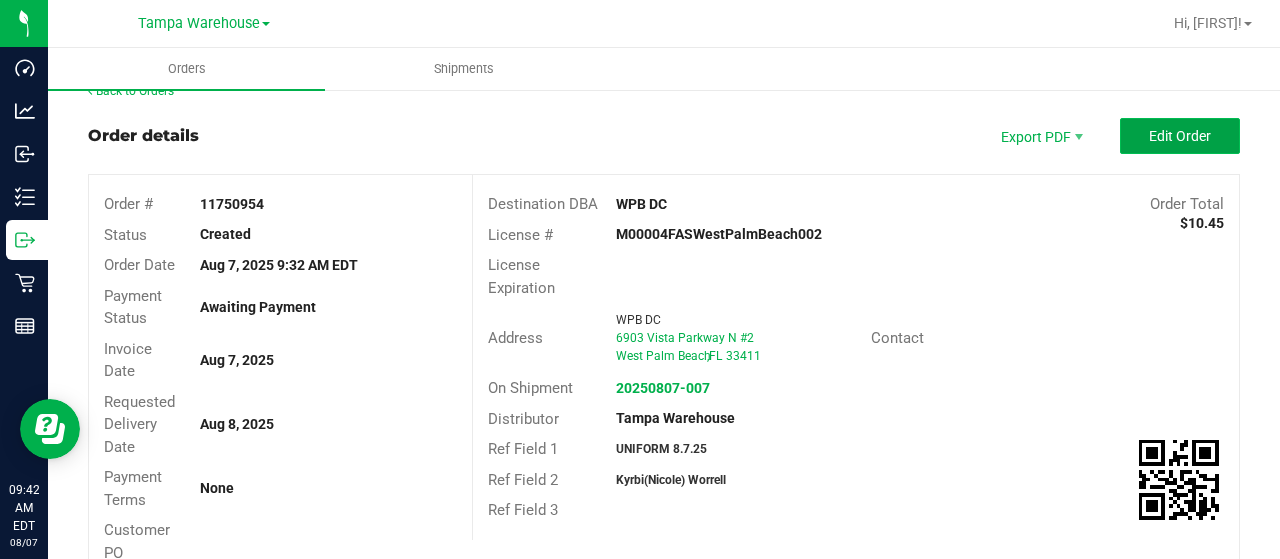 click on "Edit Order" at bounding box center (1180, 136) 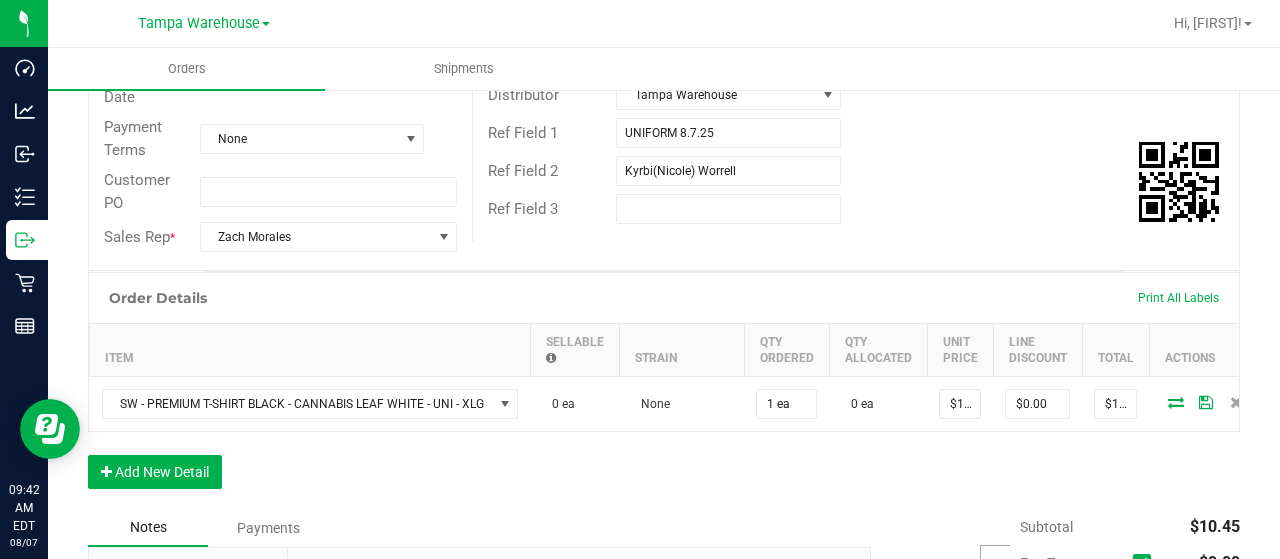 scroll, scrollTop: 379, scrollLeft: 0, axis: vertical 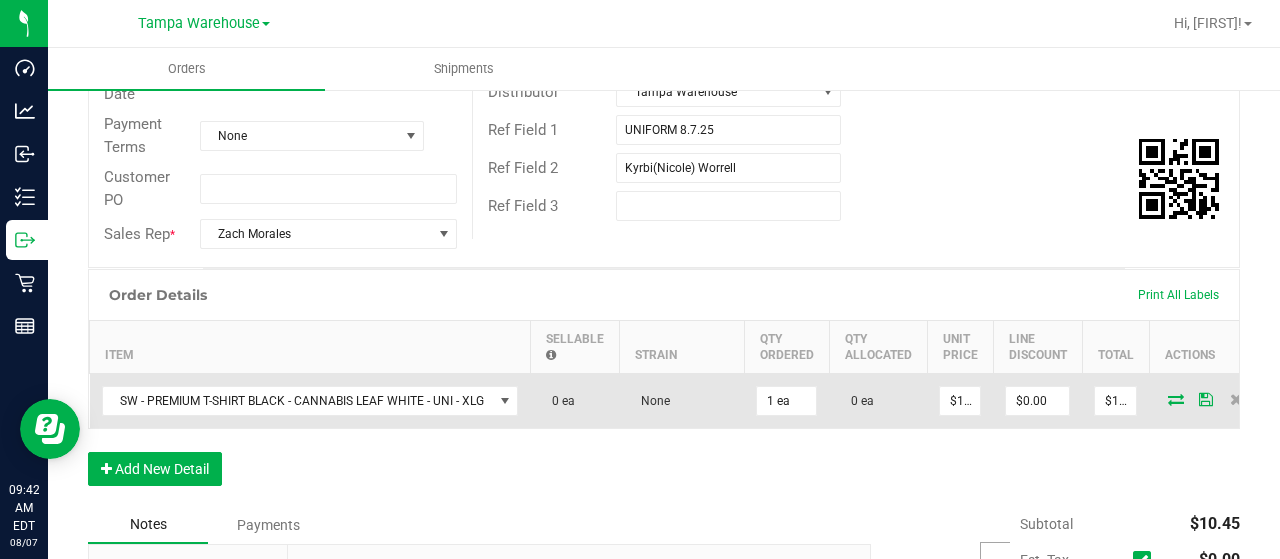 click at bounding box center (1176, 399) 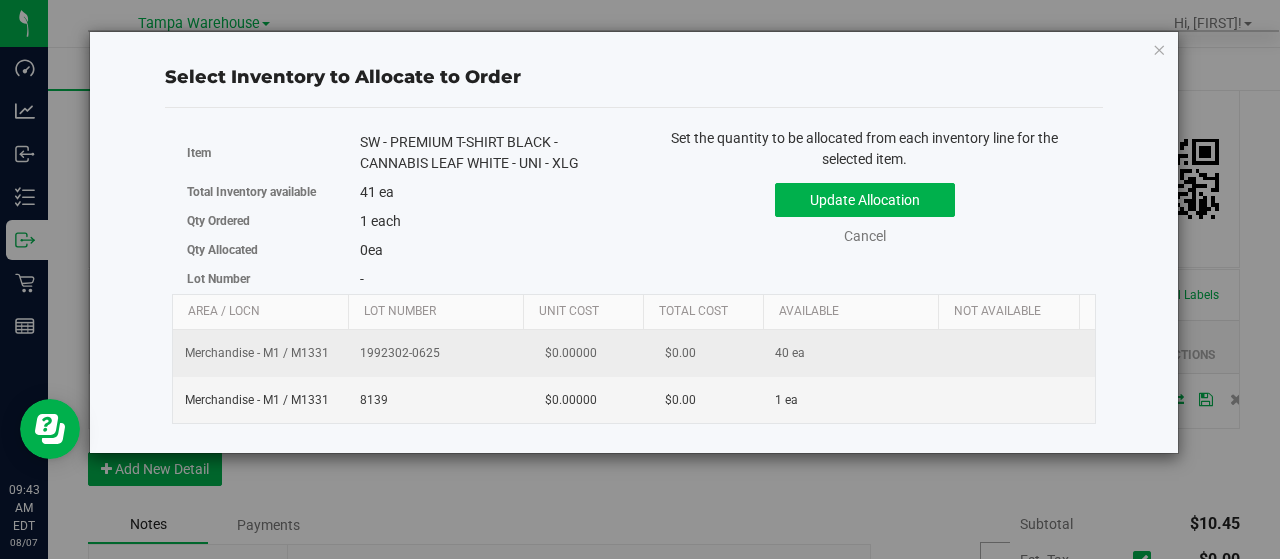 scroll, scrollTop: 0, scrollLeft: 206, axis: horizontal 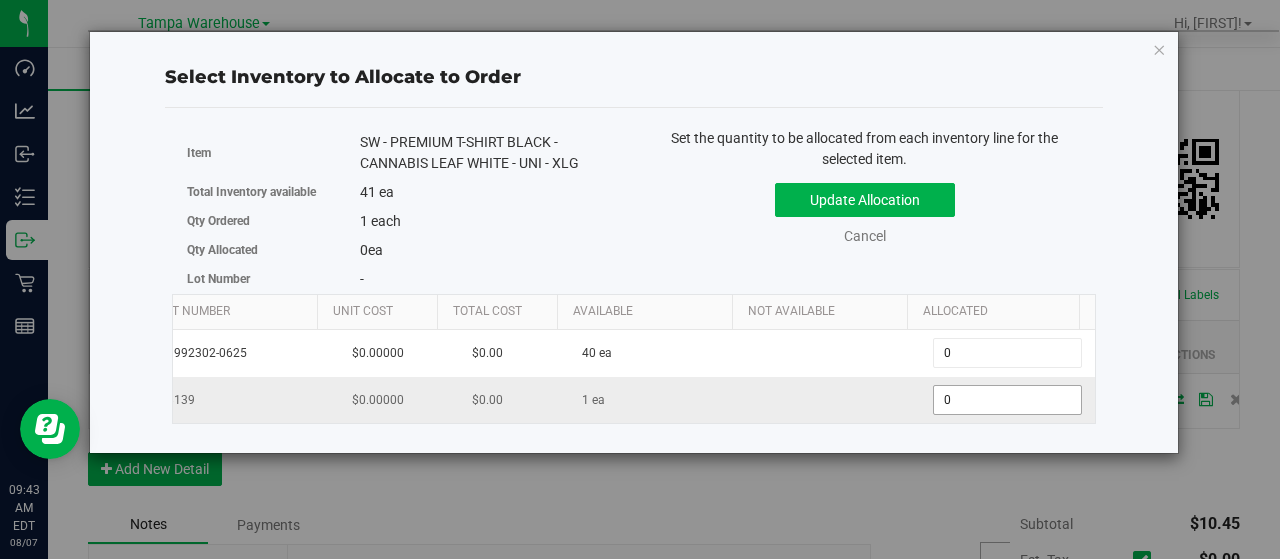 click on "0 0" at bounding box center [1007, 400] 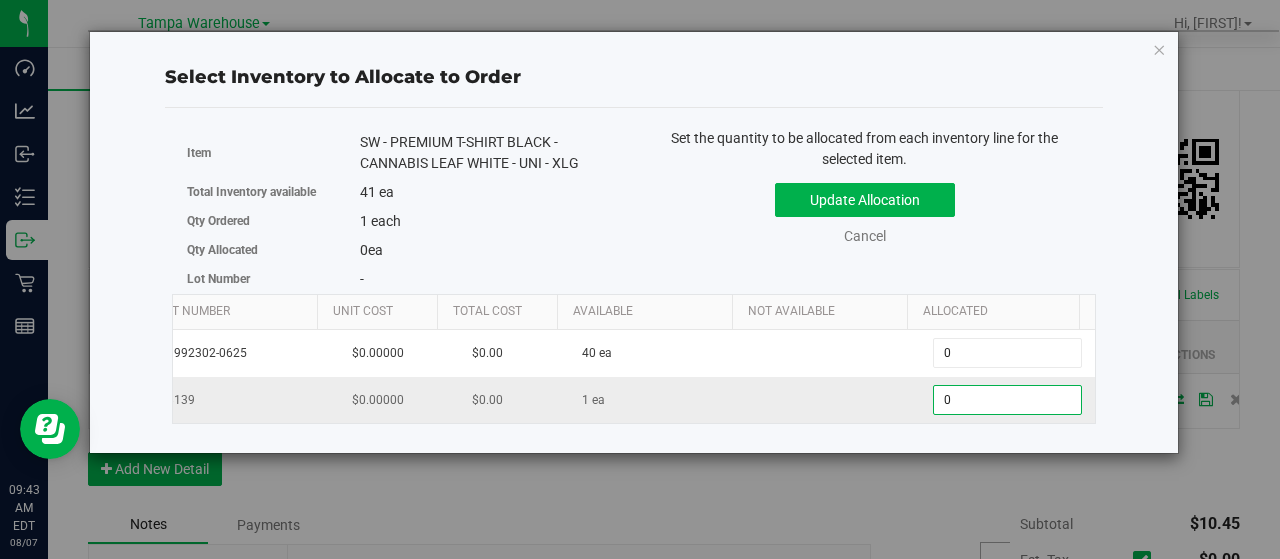 click on "0" at bounding box center [1007, 400] 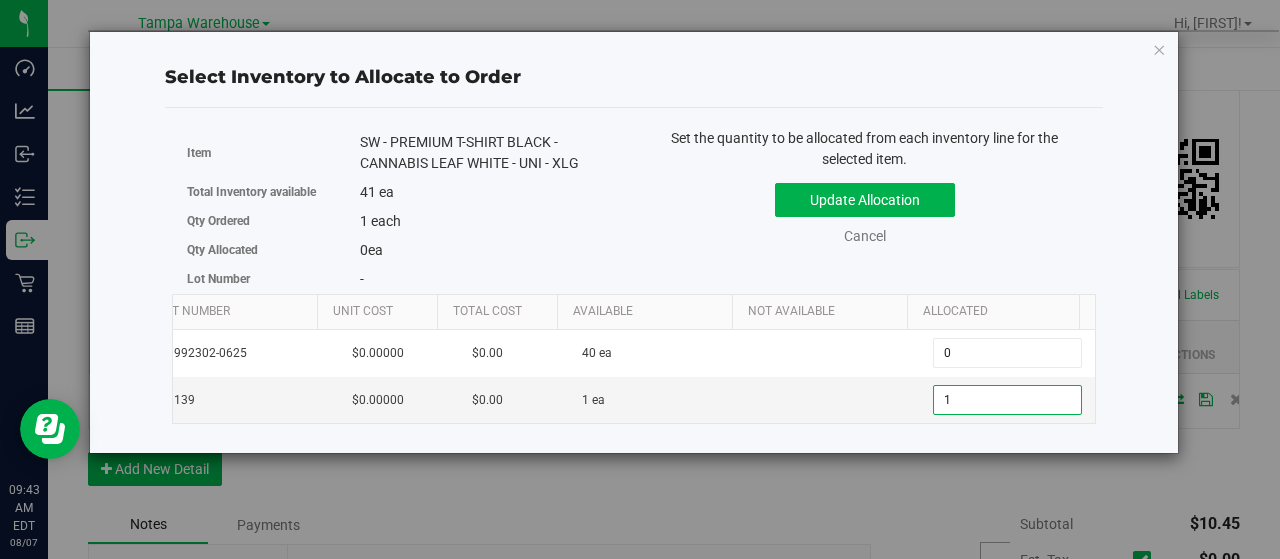 type on "1" 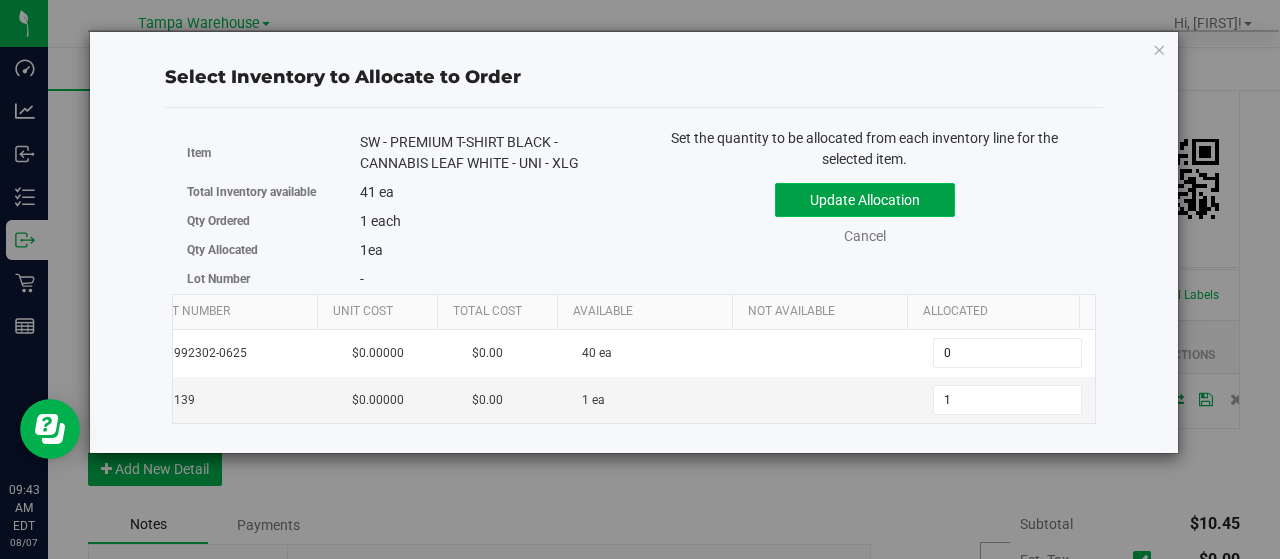 click on "Update Allocation" at bounding box center (865, 200) 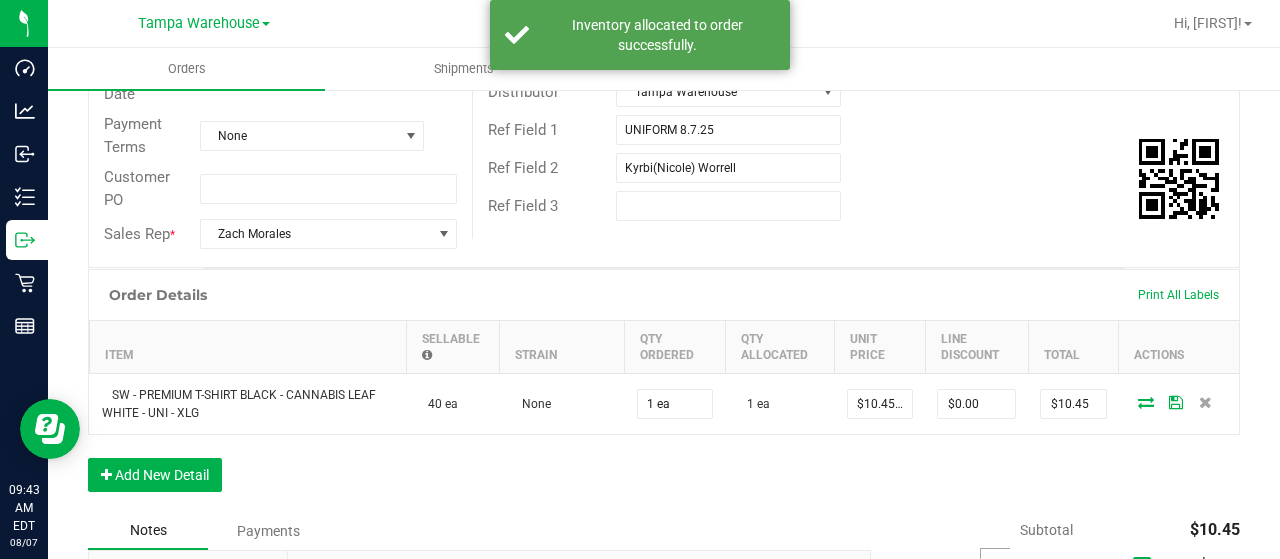 scroll, scrollTop: 0, scrollLeft: 0, axis: both 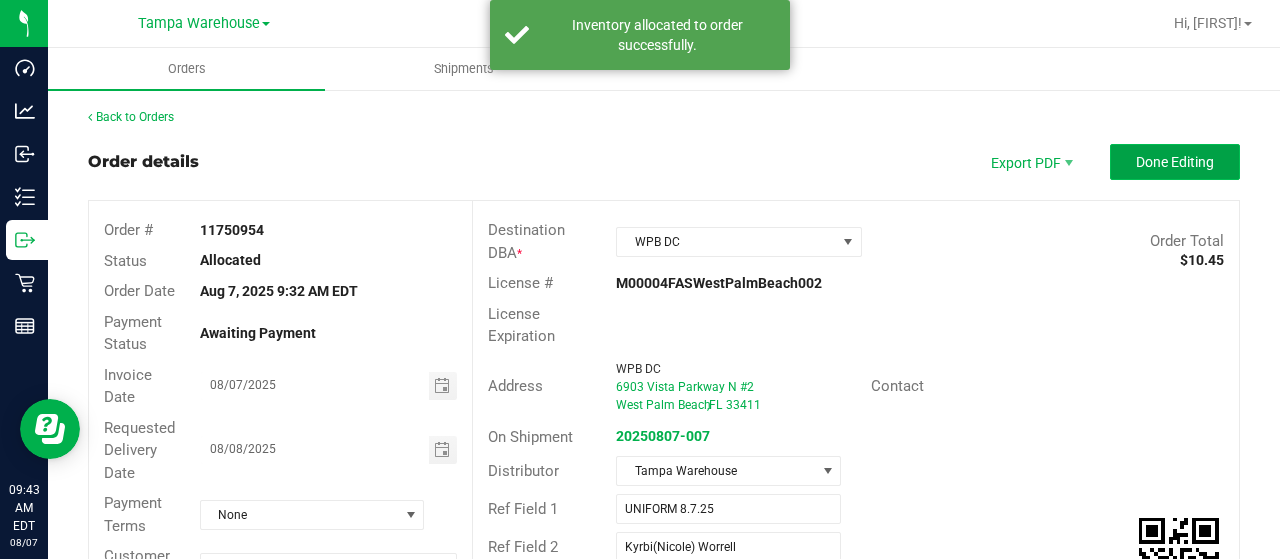 click on "Done Editing" at bounding box center [1175, 162] 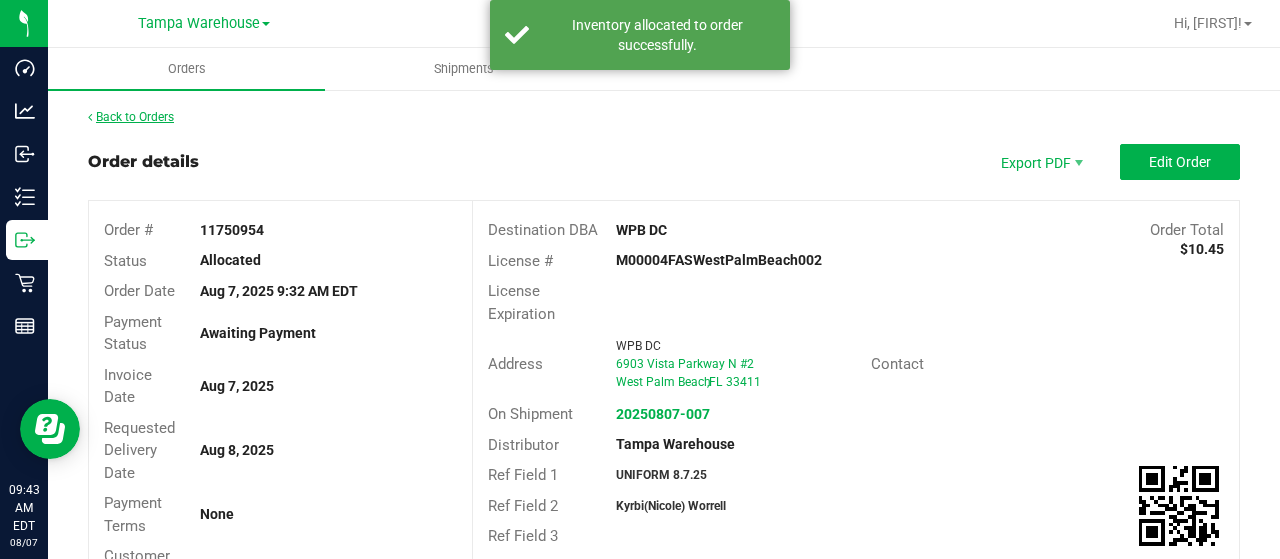 click on "Back to Orders" at bounding box center [131, 117] 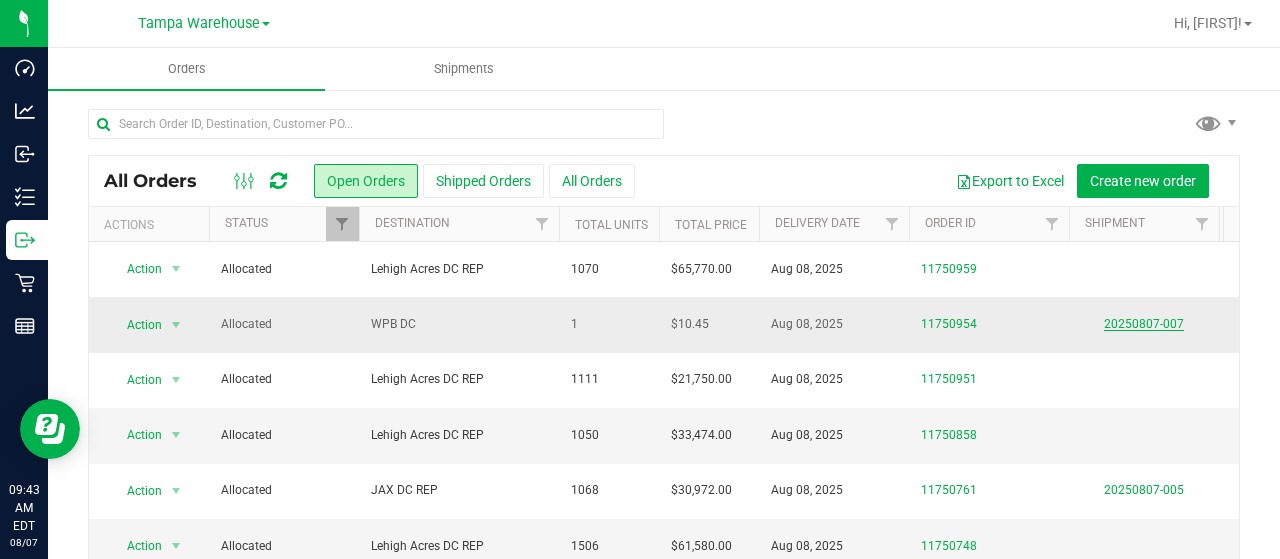 click on "20250807-007" at bounding box center (1144, 324) 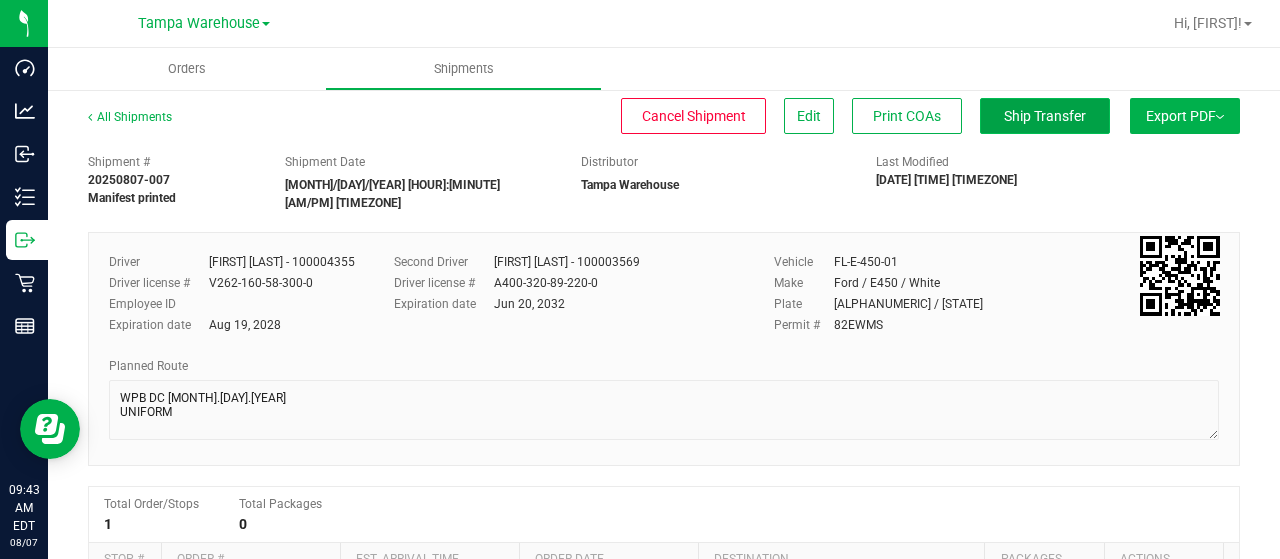 click on "Ship Transfer" at bounding box center [1045, 116] 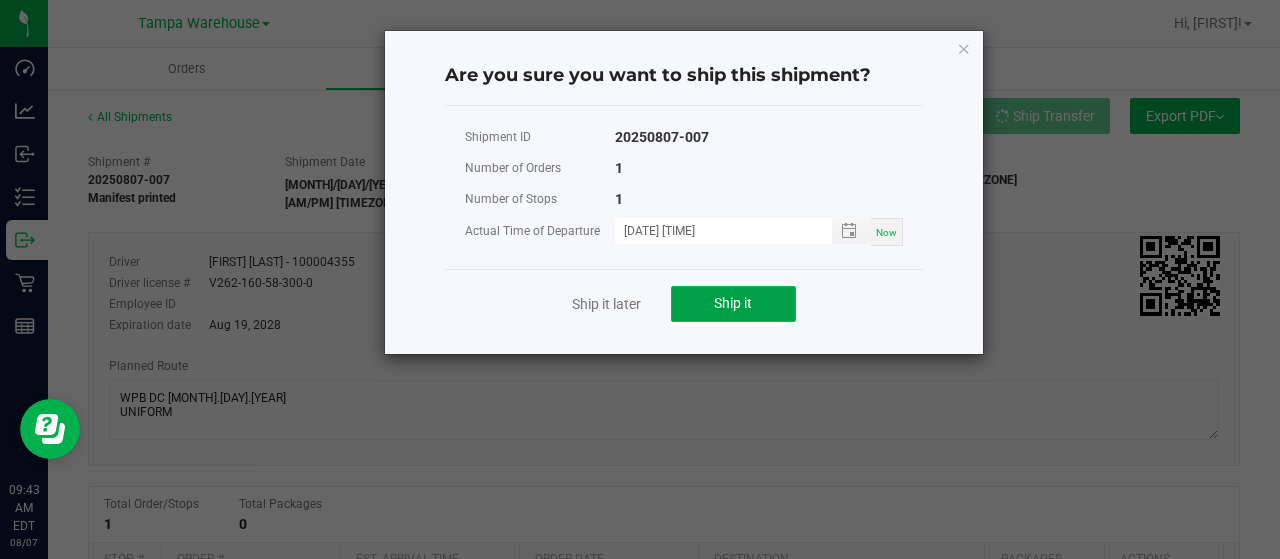 click on "Ship it" 